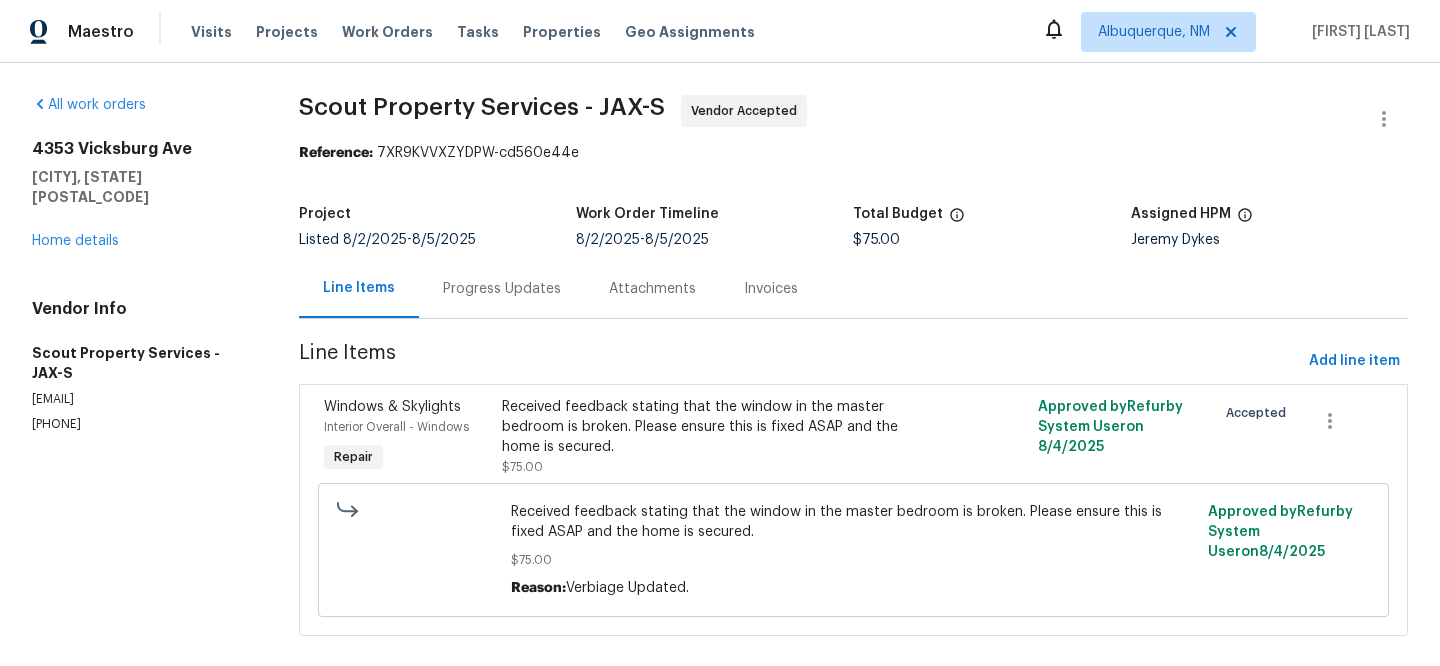 scroll, scrollTop: 0, scrollLeft: 0, axis: both 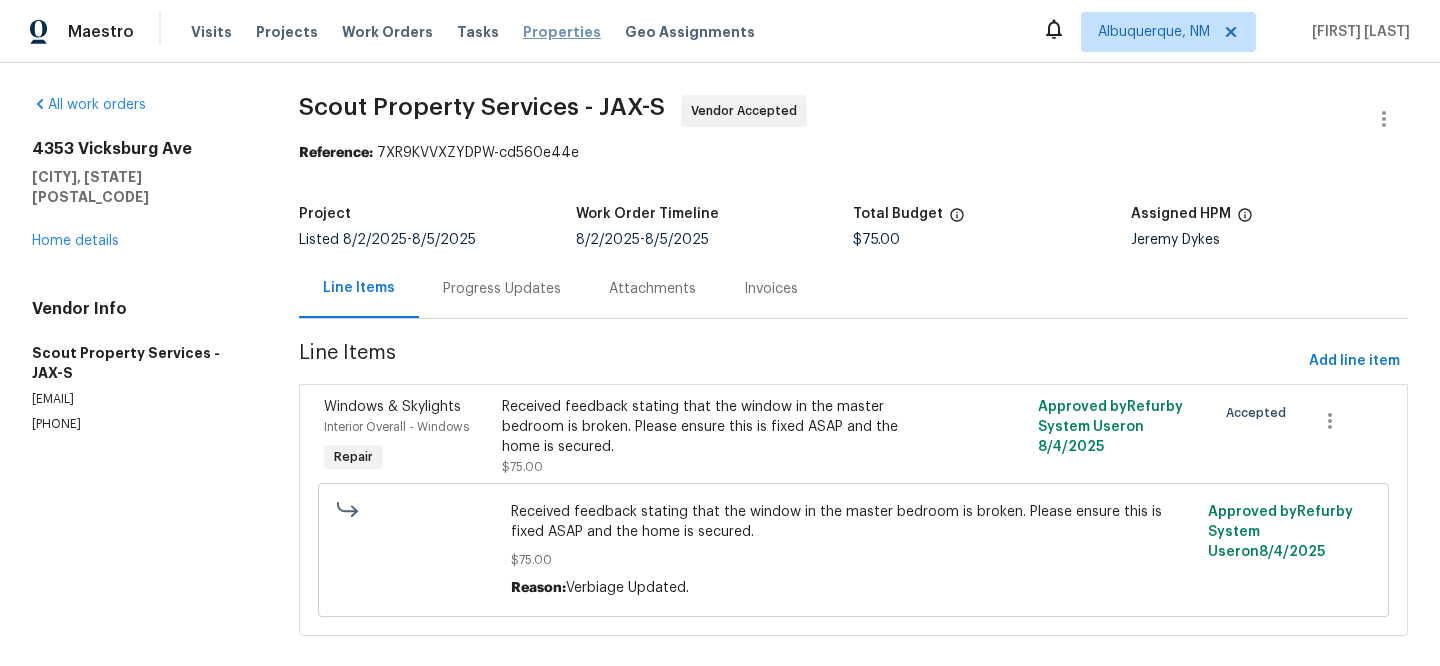 click on "Properties" at bounding box center [562, 32] 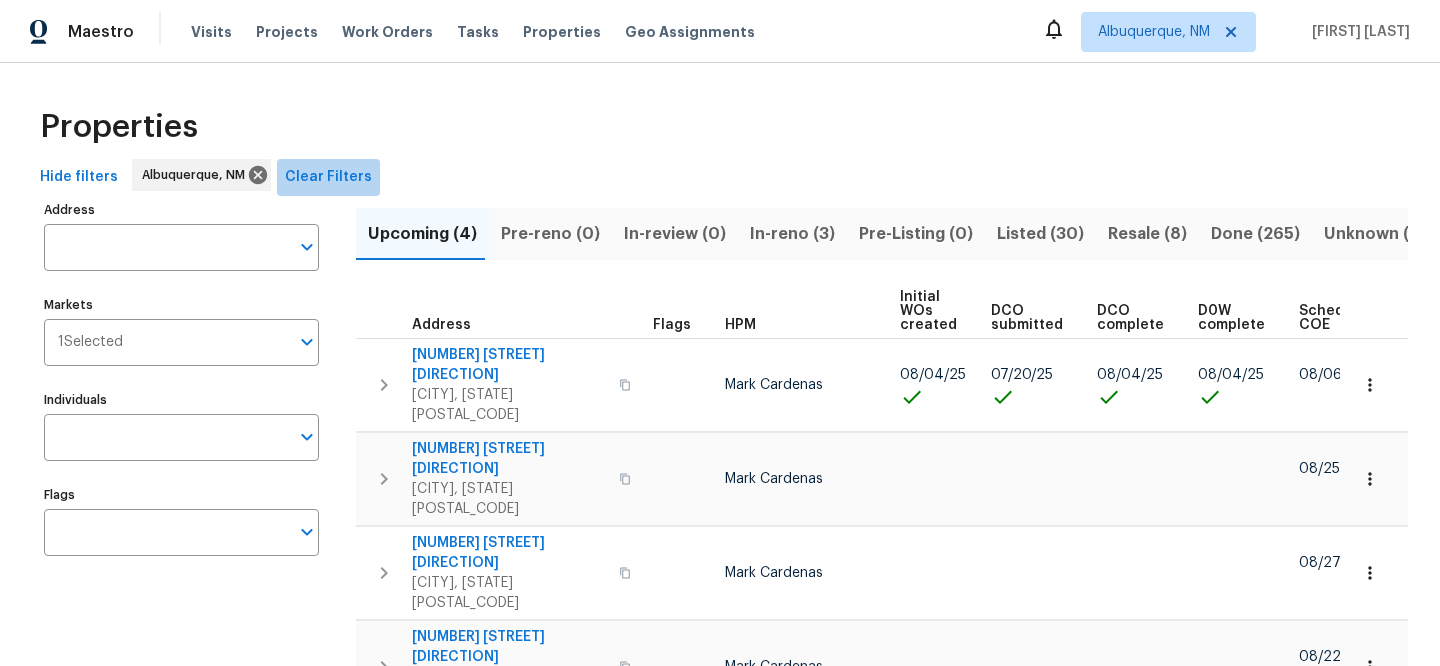 click on "Clear Filters" at bounding box center [328, 177] 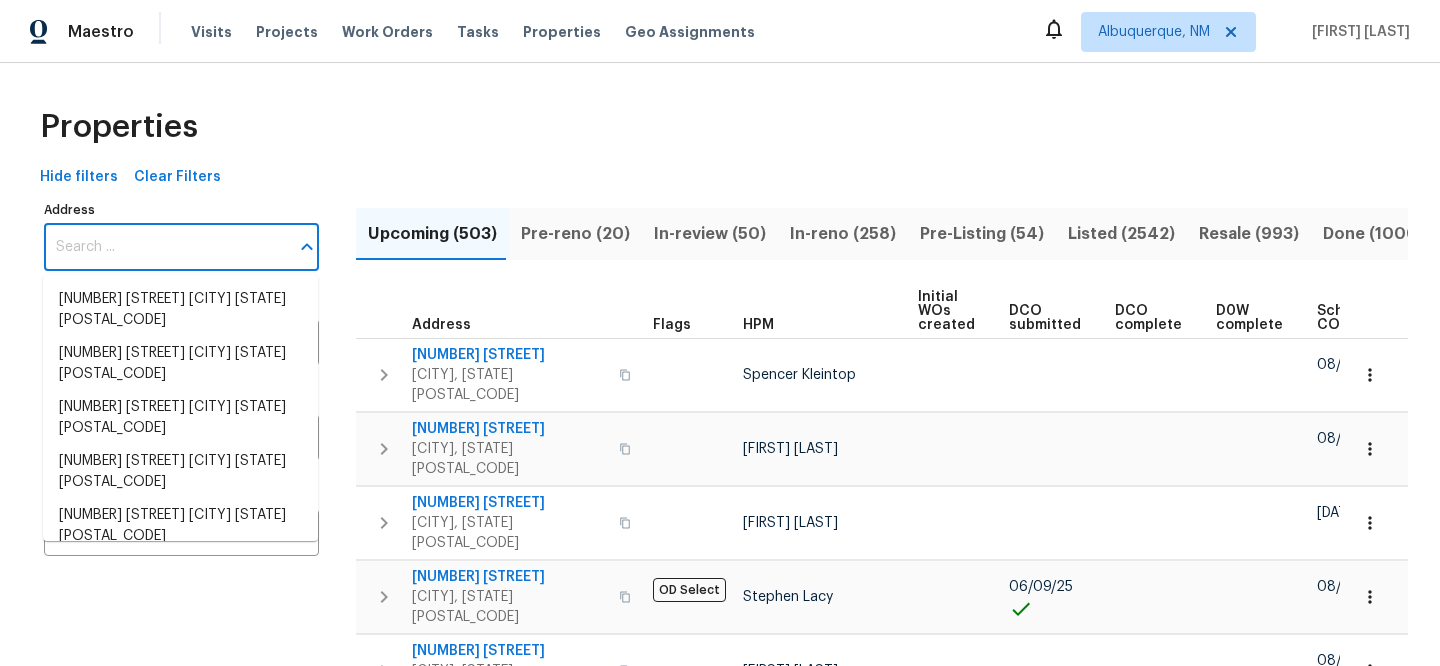 click on "Address" at bounding box center (166, 247) 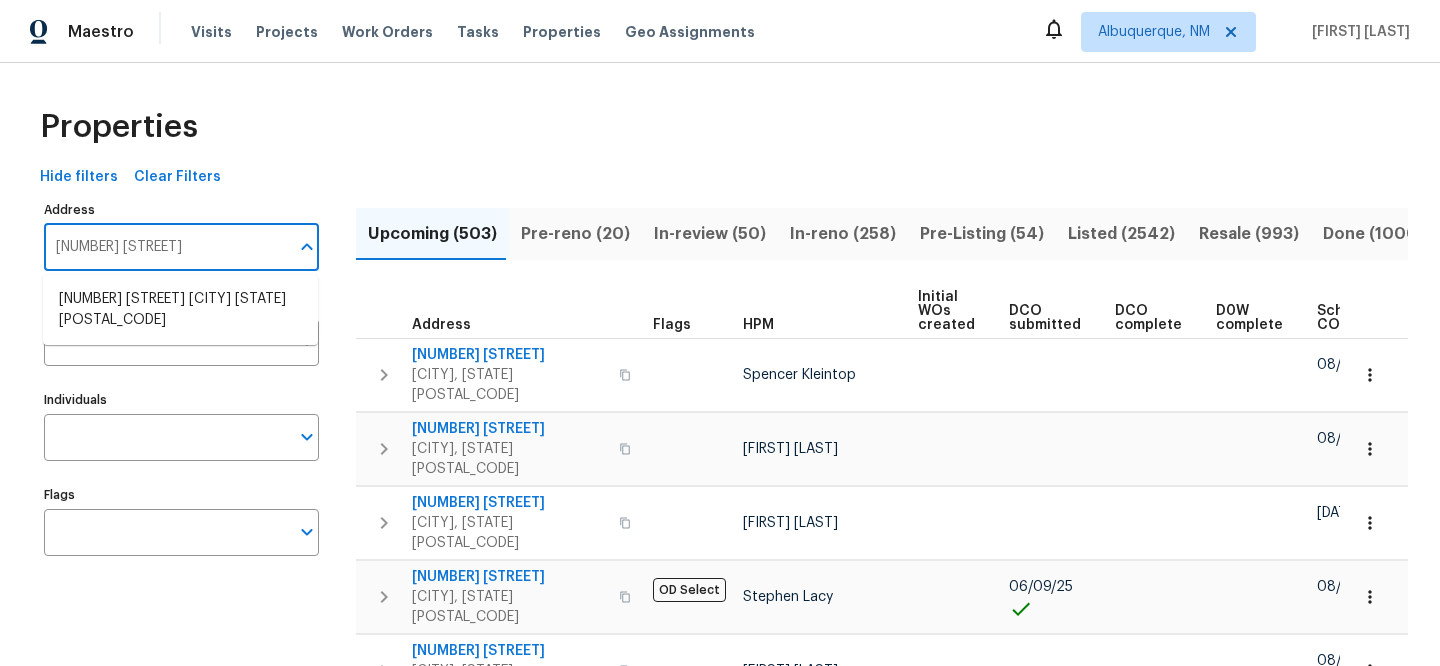 click on "[NUMBER] [STREET] [CITY] [STATE] [POSTAL_CODE]" at bounding box center (180, 310) 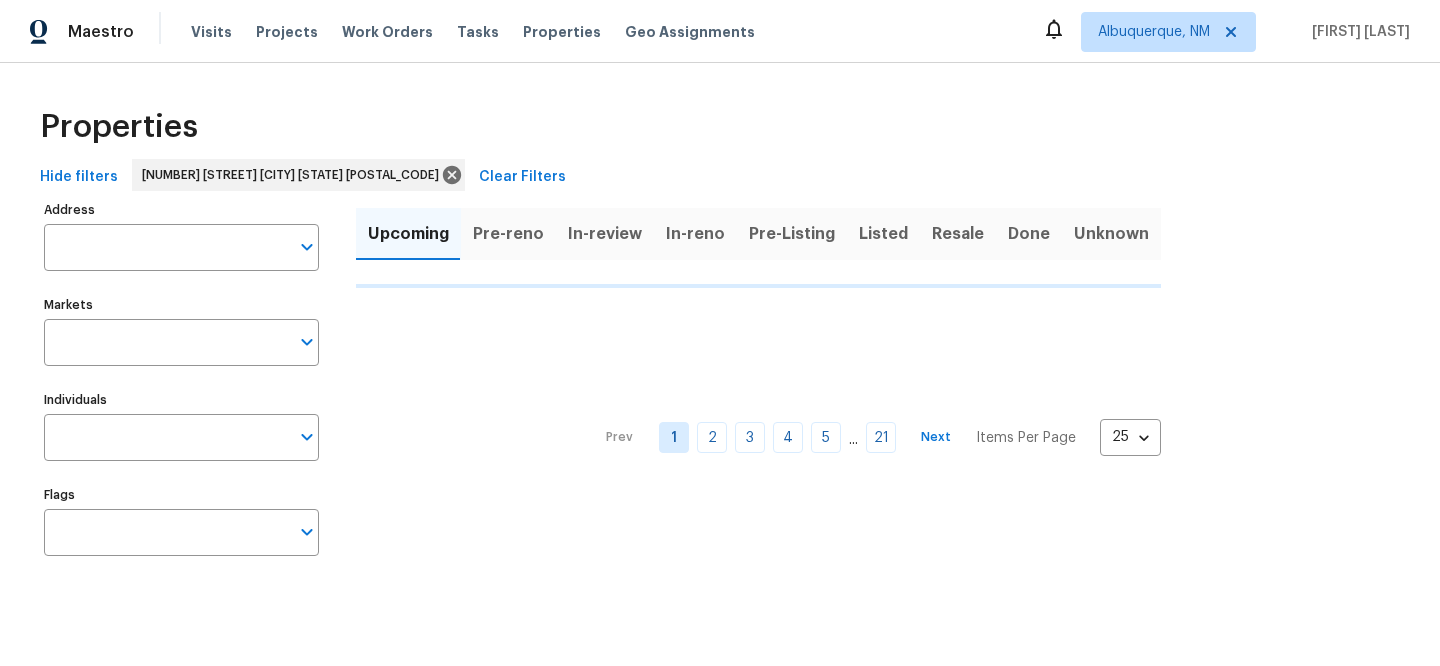 type on "[NUMBER] [STREET] [CITY] [STATE] [POSTAL_CODE]" 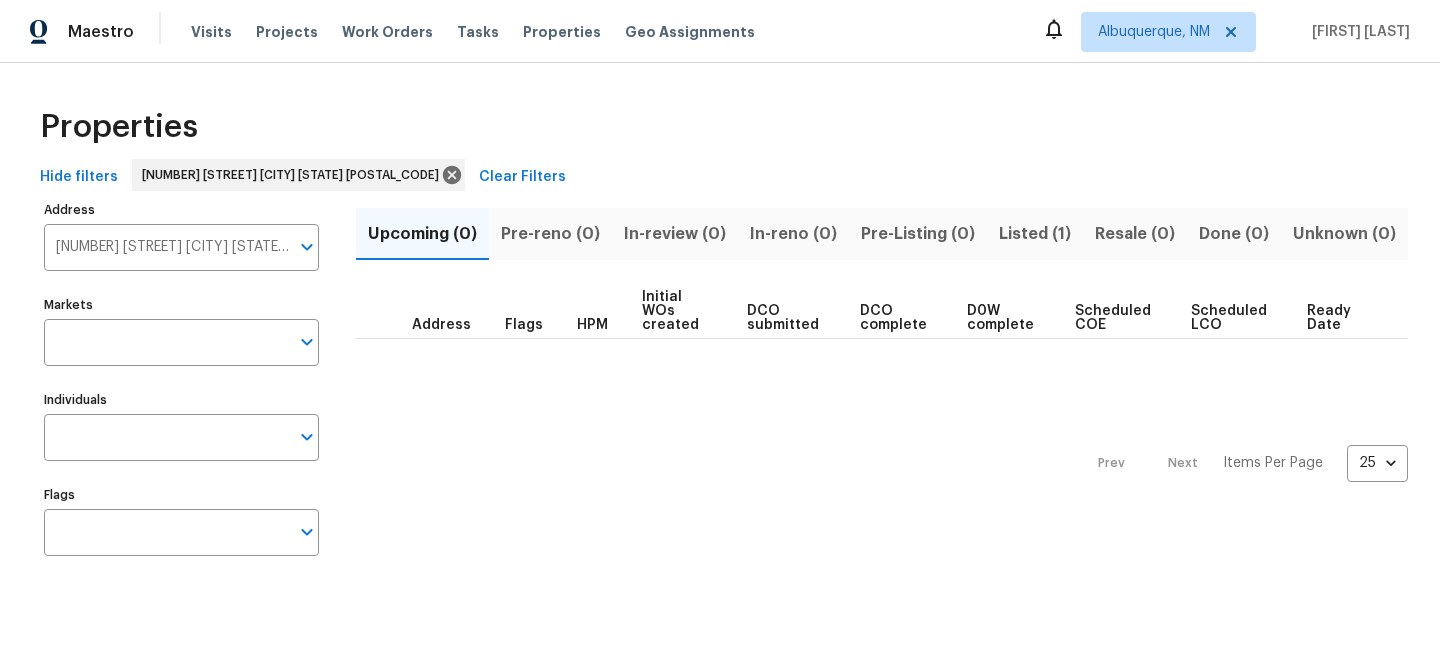 click on "Listed (1)" at bounding box center [1035, 234] 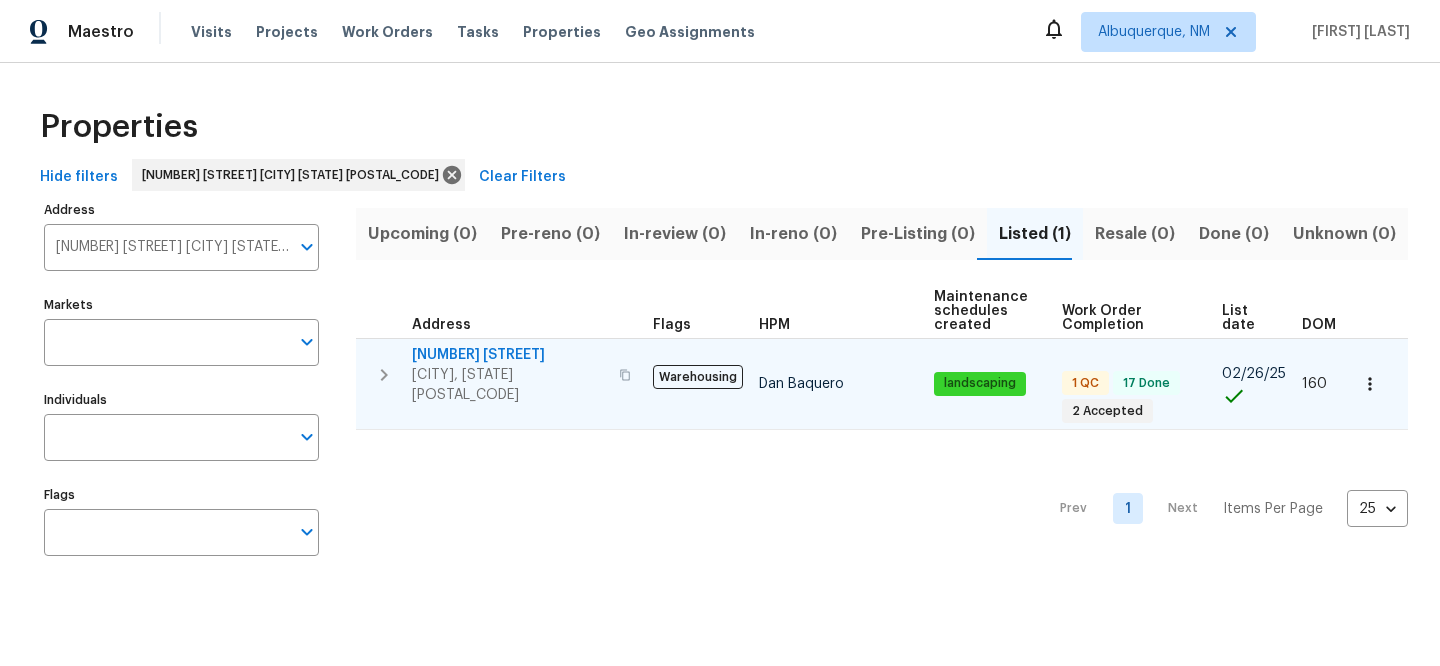 click on "[NUMBER] [STREET]" at bounding box center (509, 355) 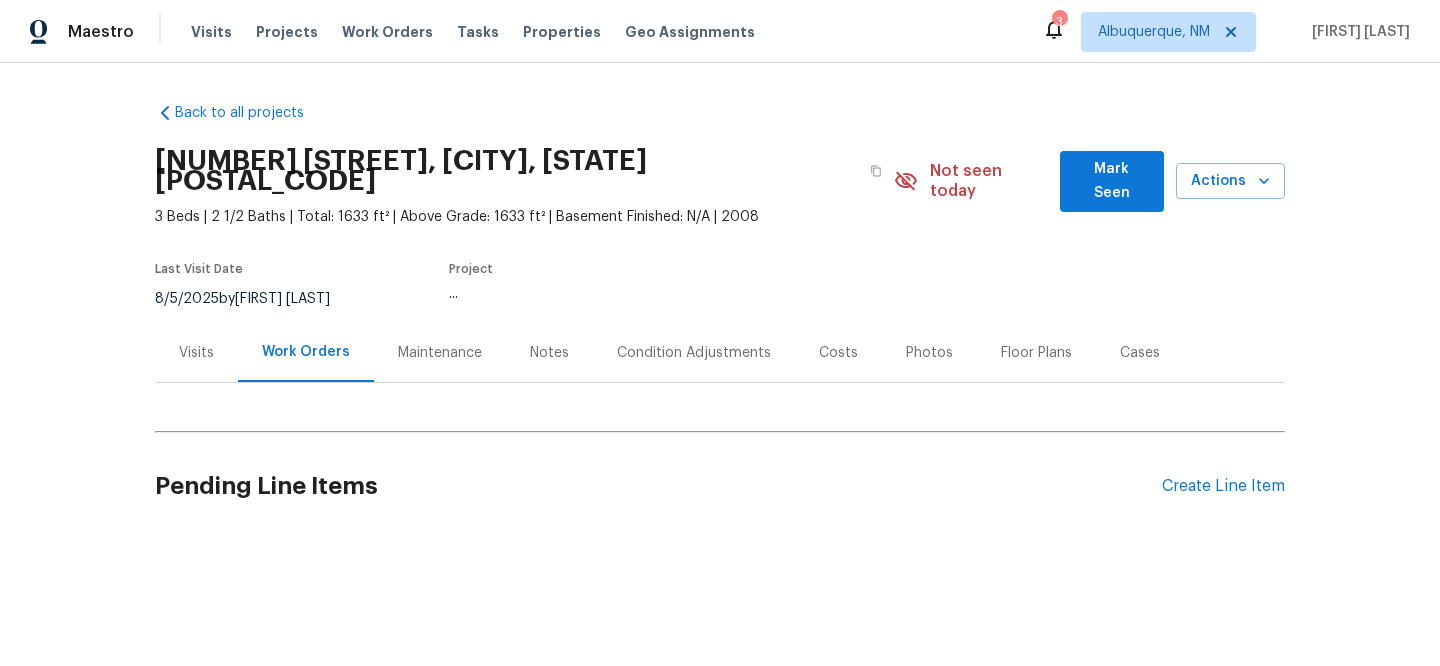 scroll, scrollTop: 0, scrollLeft: 0, axis: both 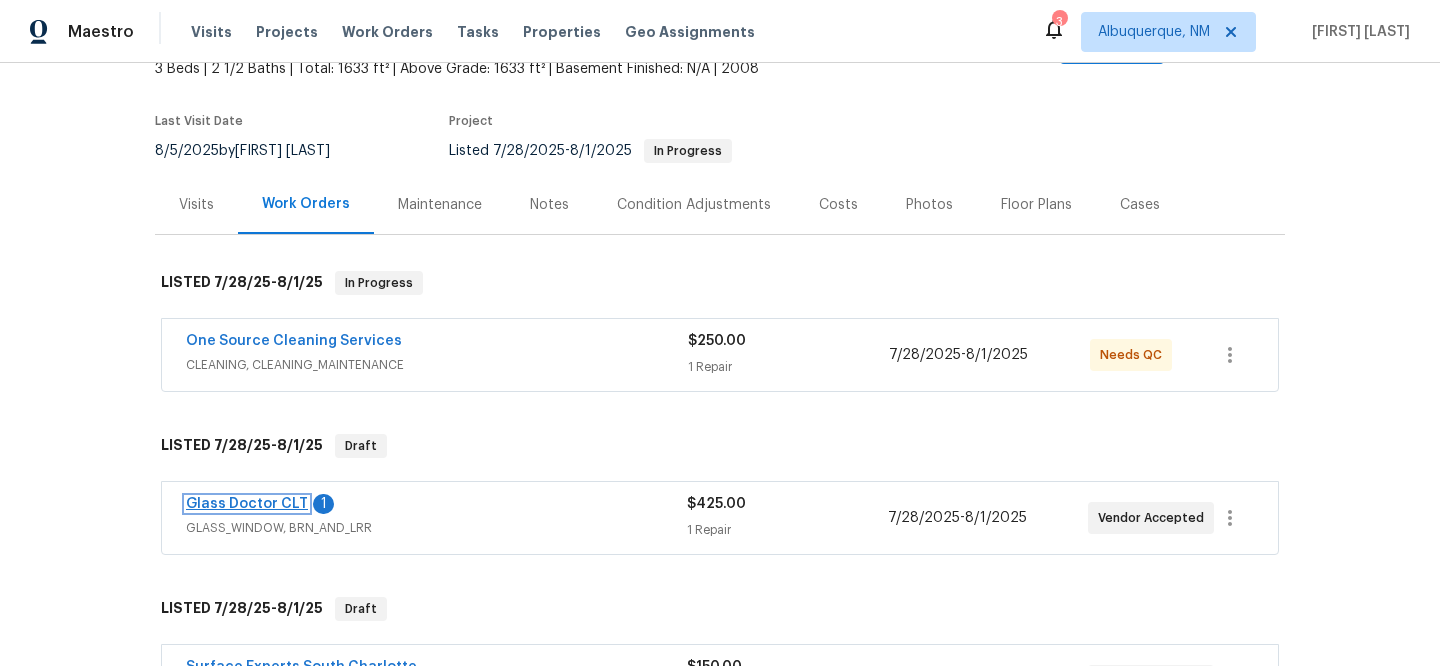 click on "Glass Doctor CLT" at bounding box center (247, 504) 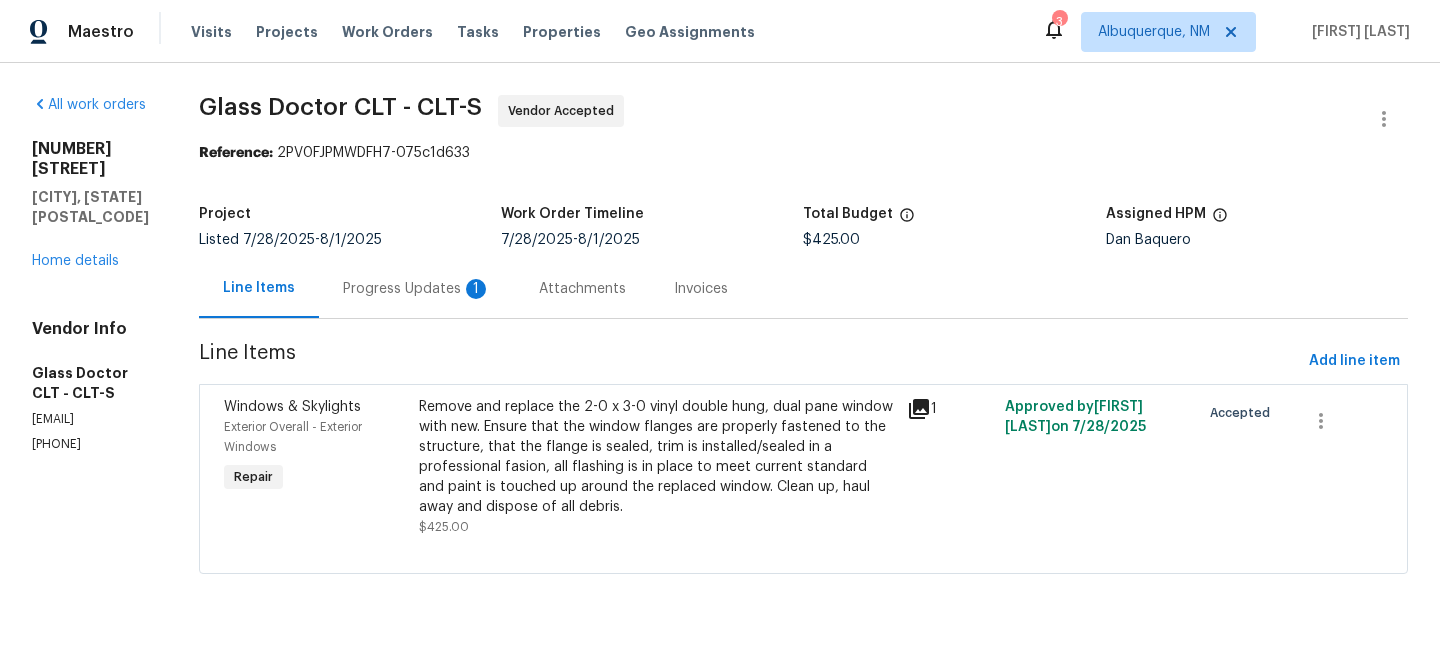 click 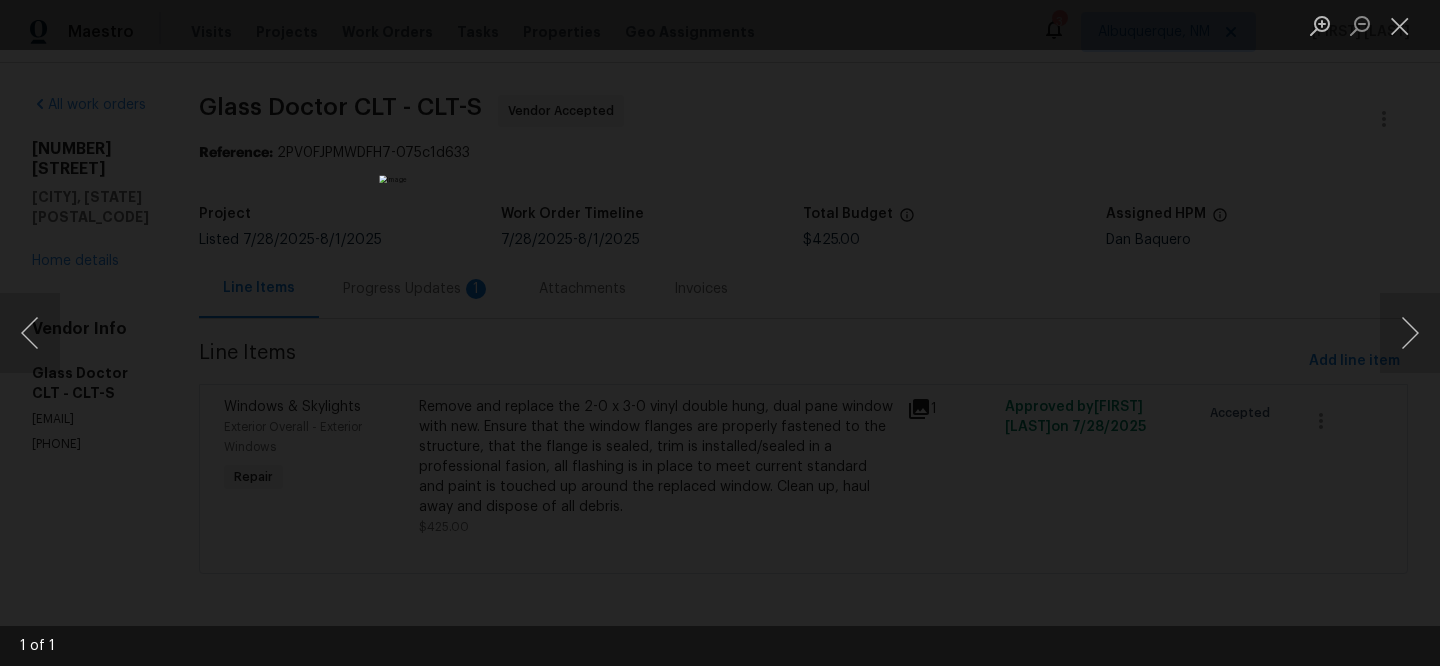 click at bounding box center (720, 333) 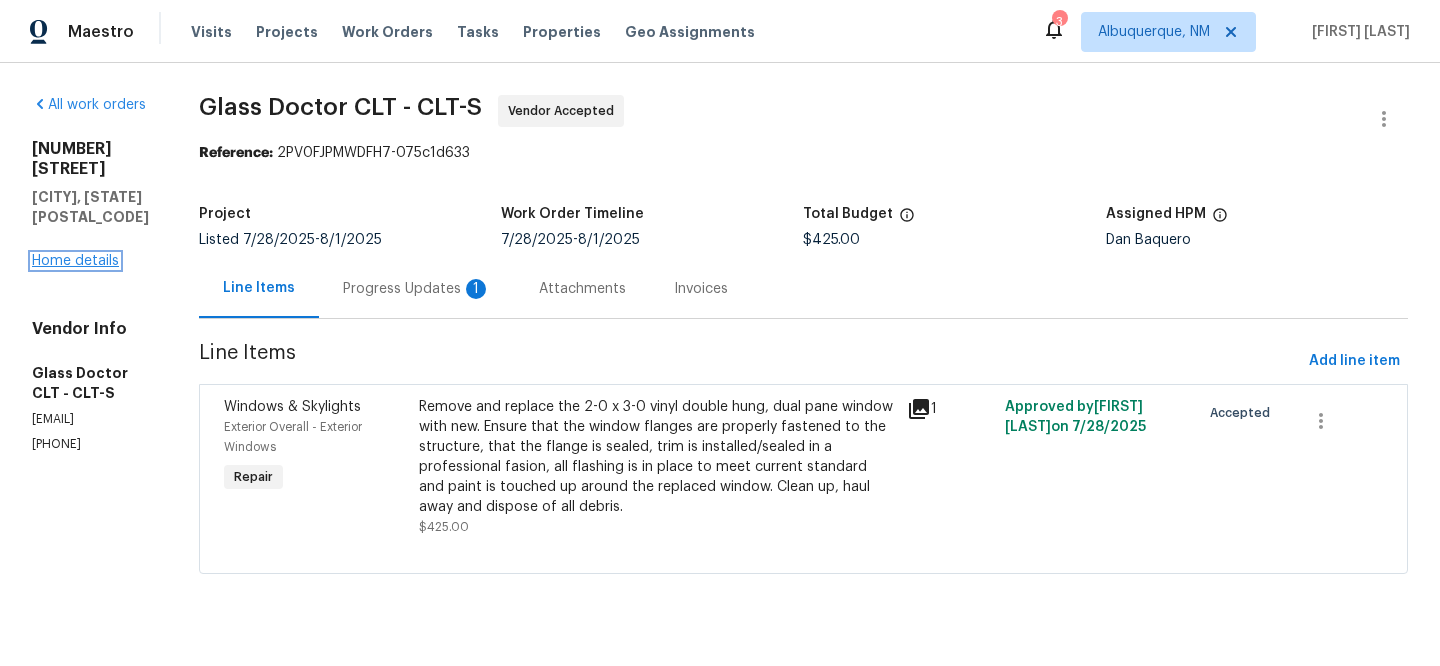 click on "Home details" at bounding box center [75, 261] 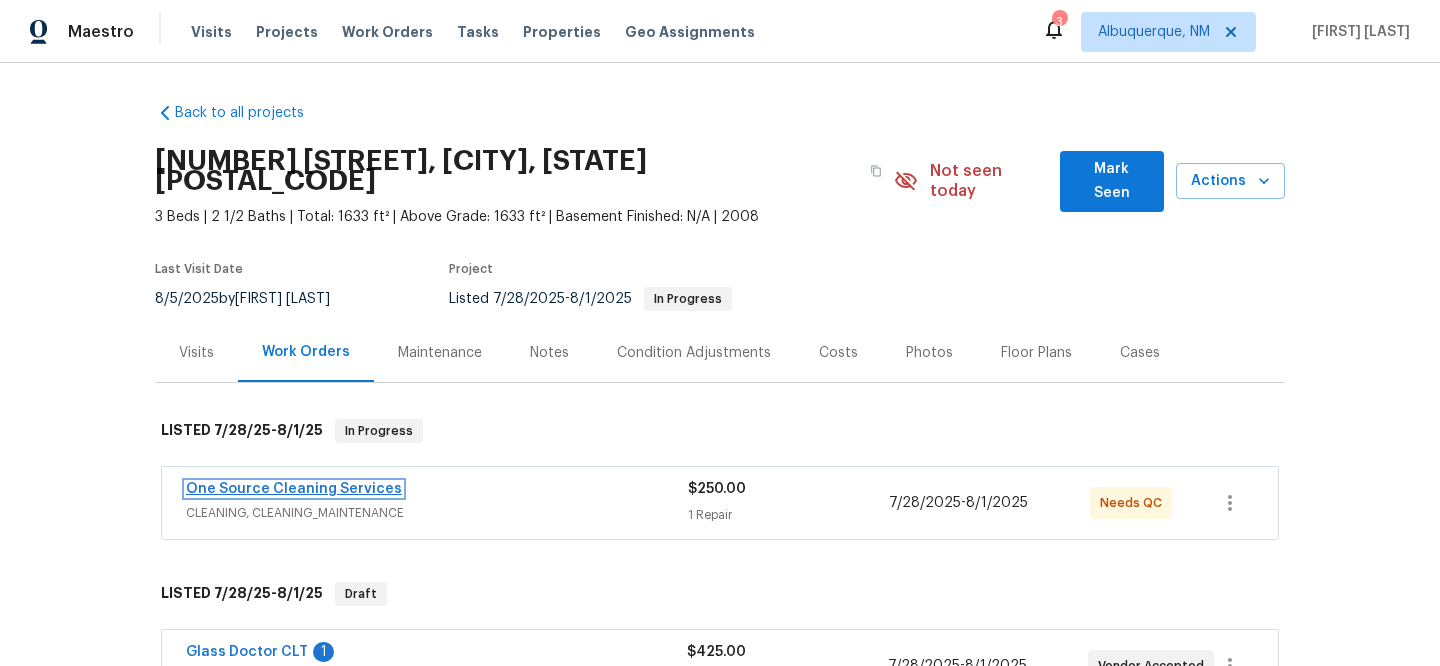 click on "One Source Cleaning Services" at bounding box center [294, 489] 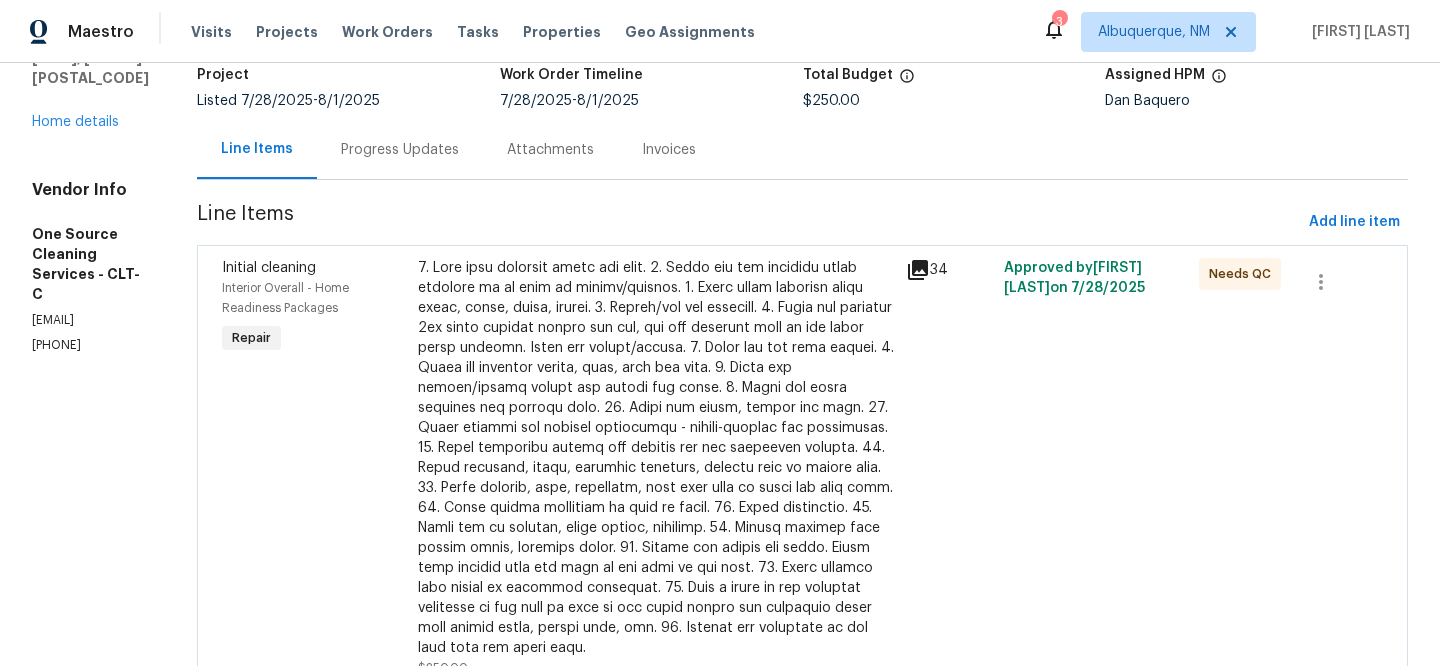 scroll, scrollTop: 87, scrollLeft: 0, axis: vertical 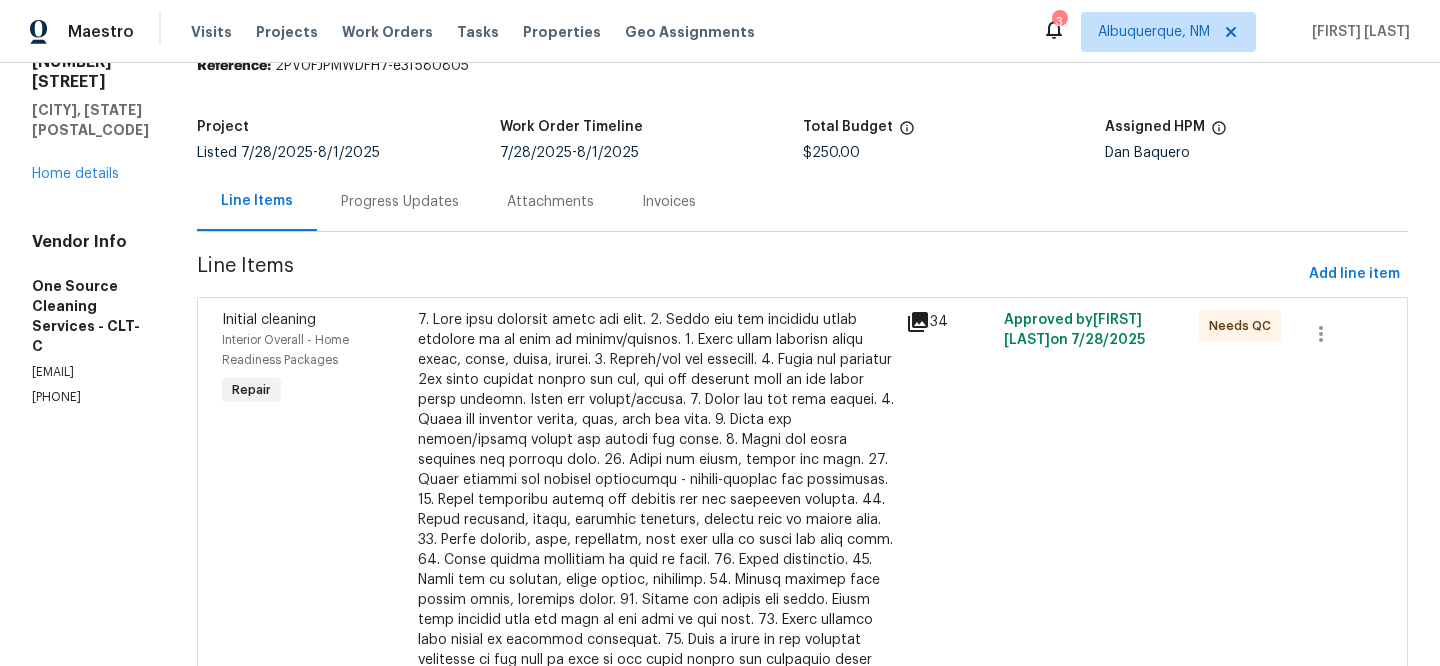 click 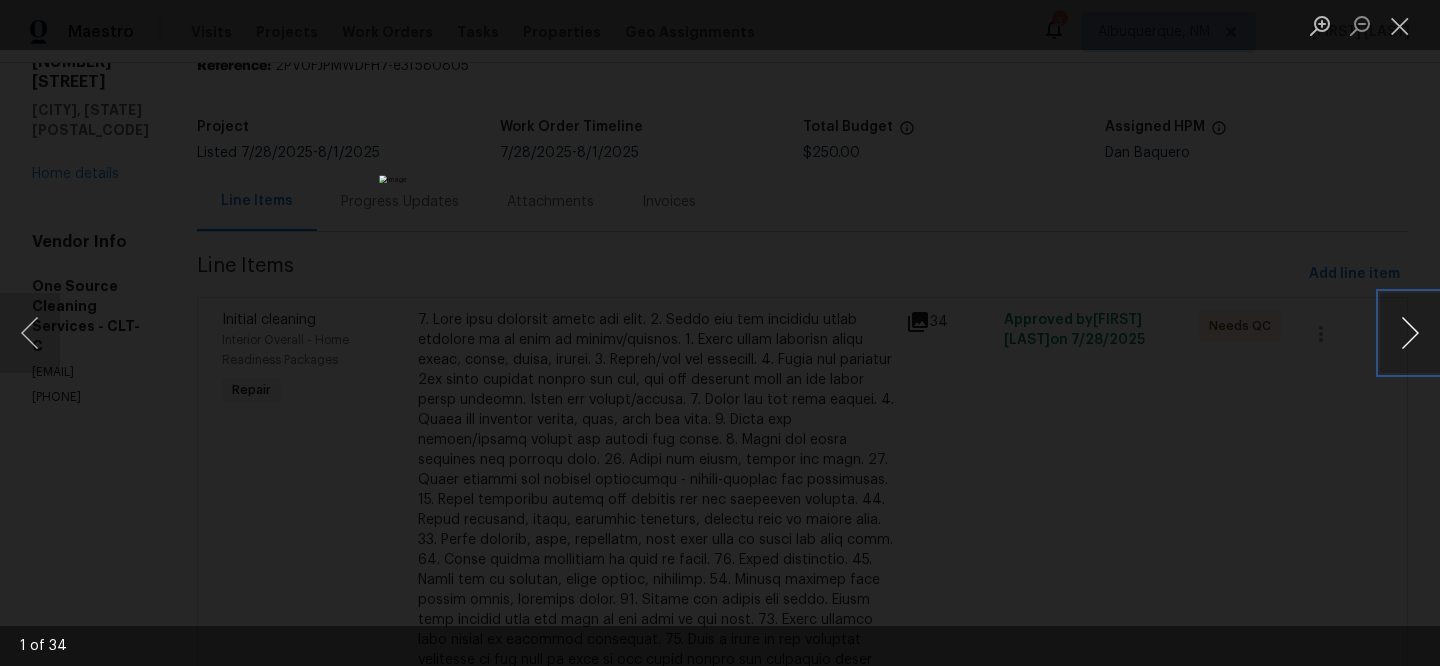 click at bounding box center [1410, 333] 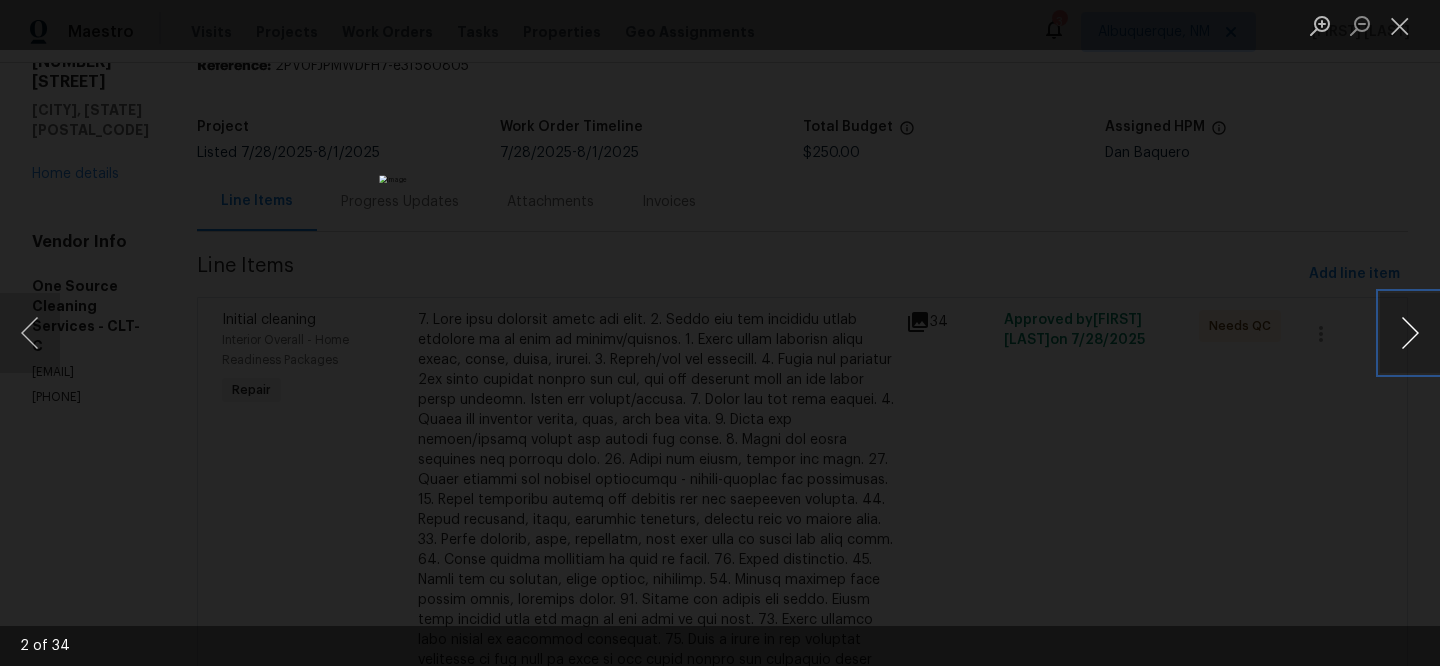 click at bounding box center (1410, 333) 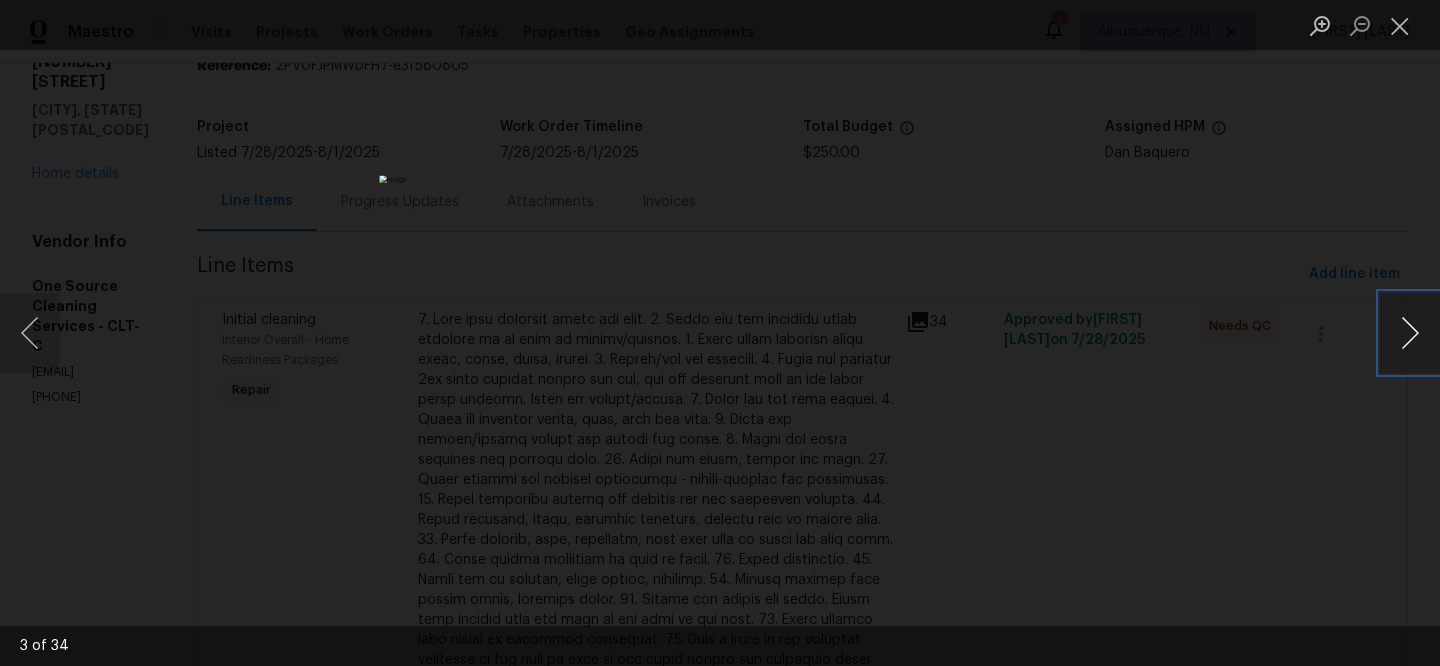 click at bounding box center [1410, 333] 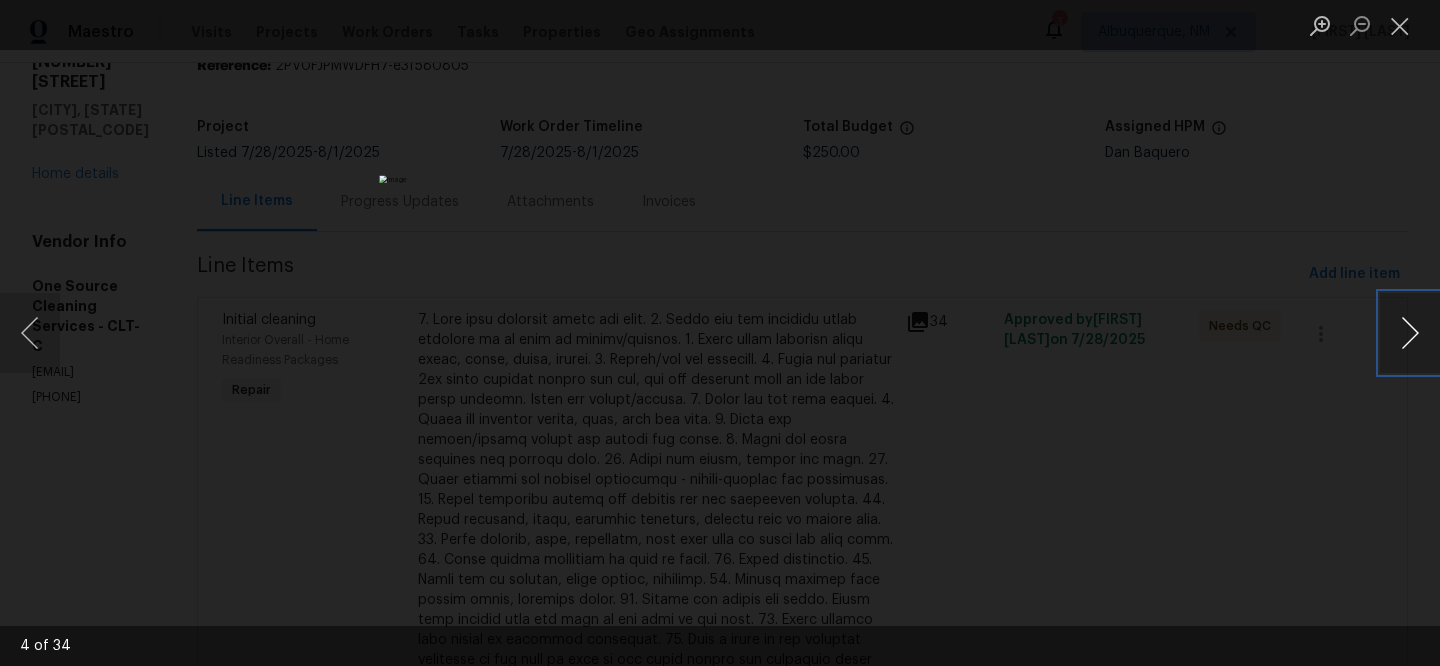click at bounding box center [1410, 333] 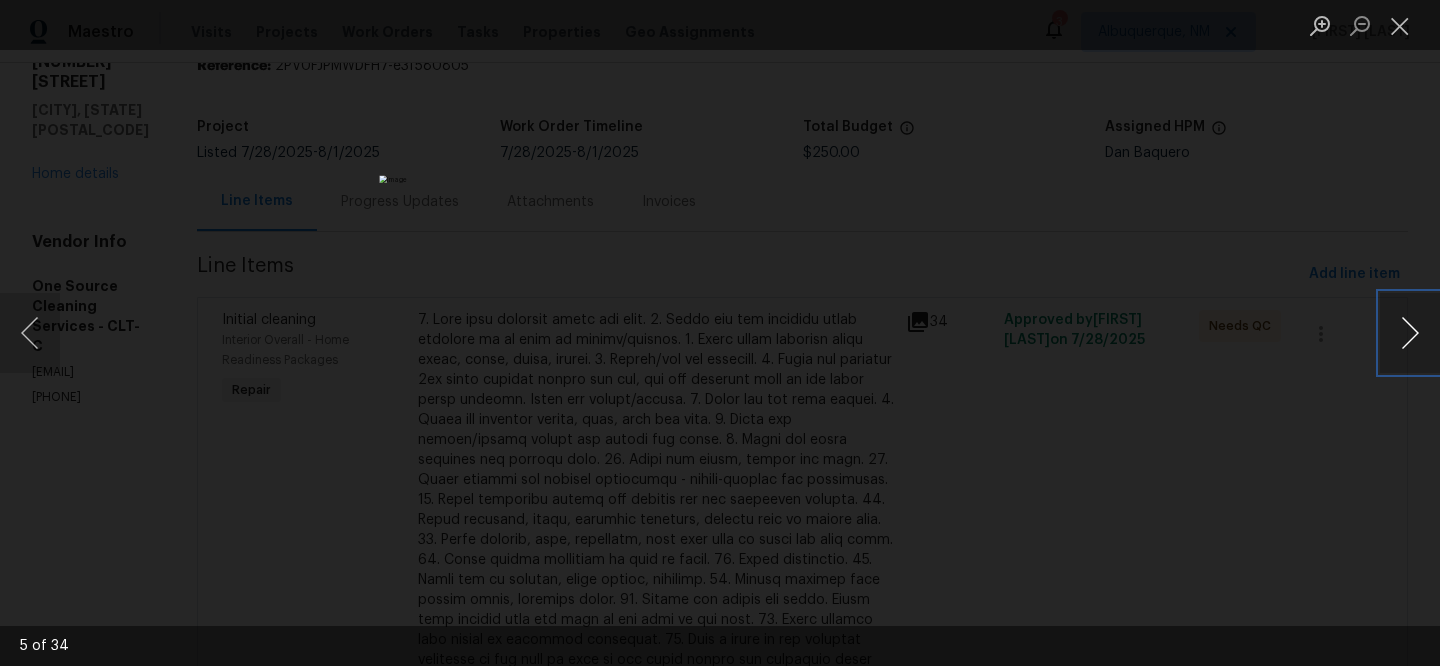 click at bounding box center [1410, 333] 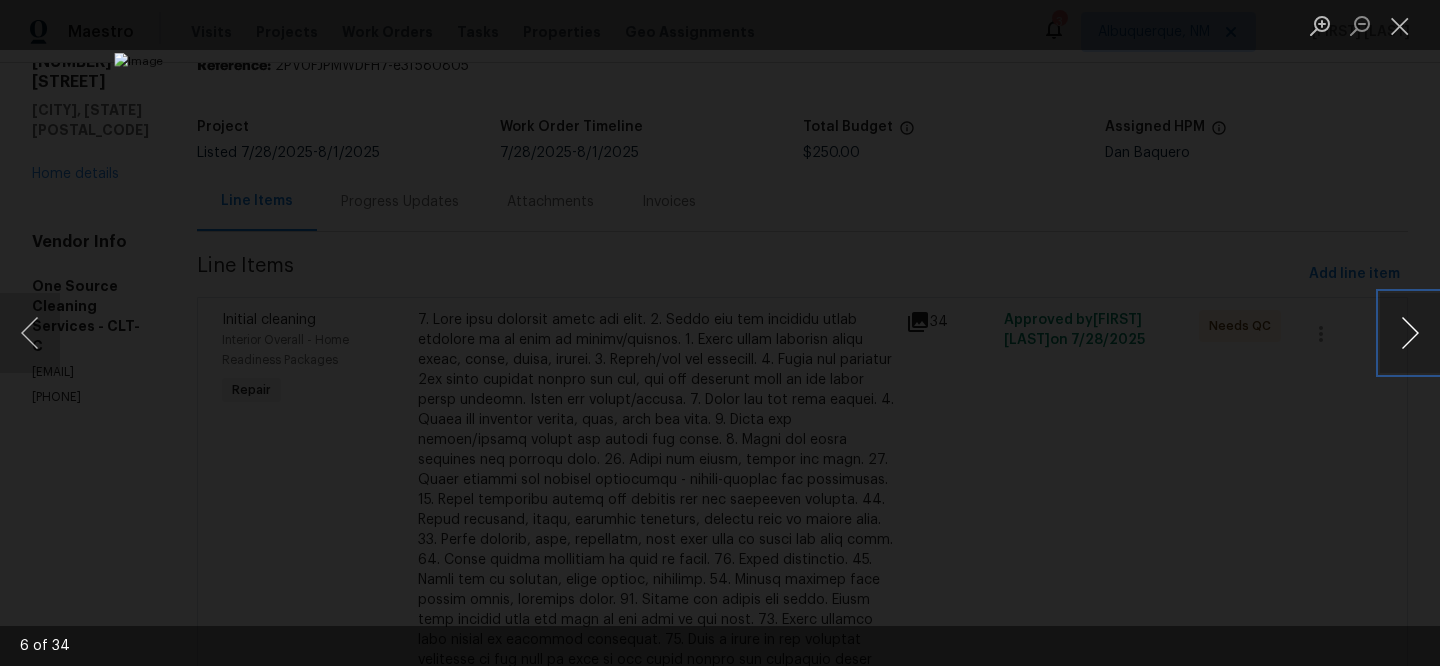 click at bounding box center [1410, 333] 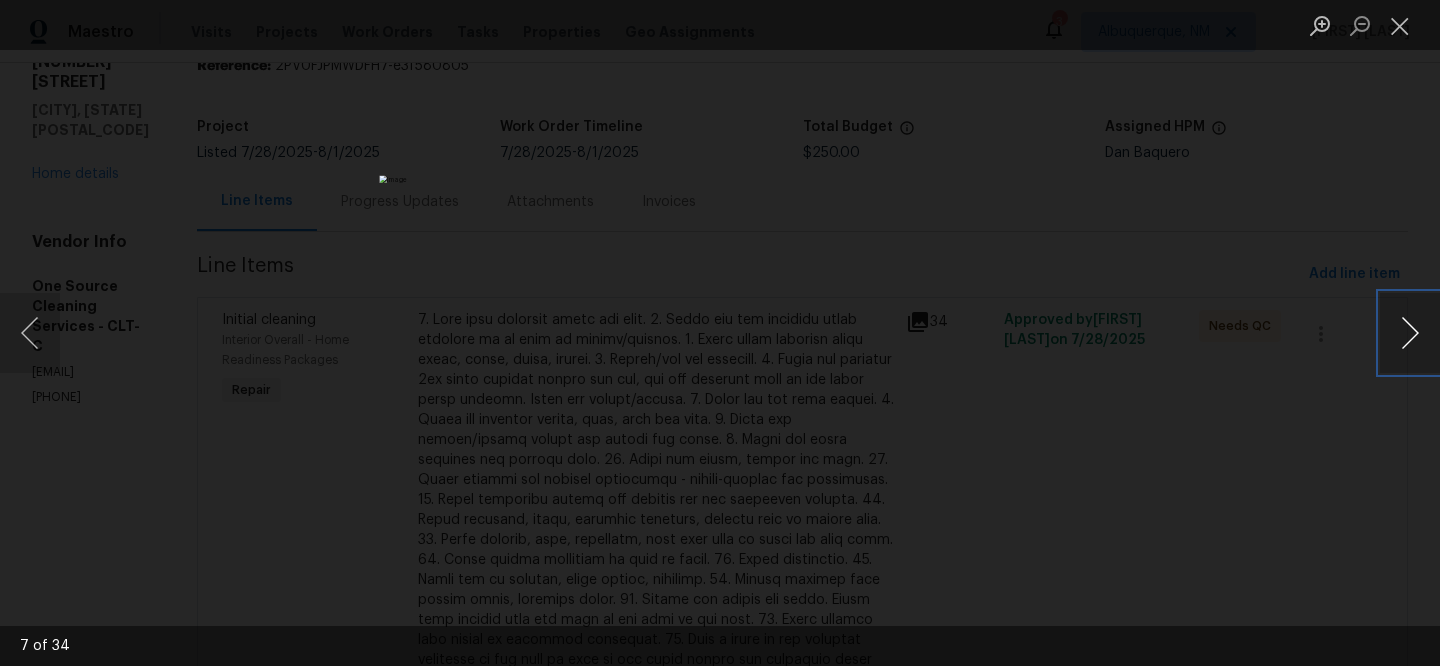 click at bounding box center [1410, 333] 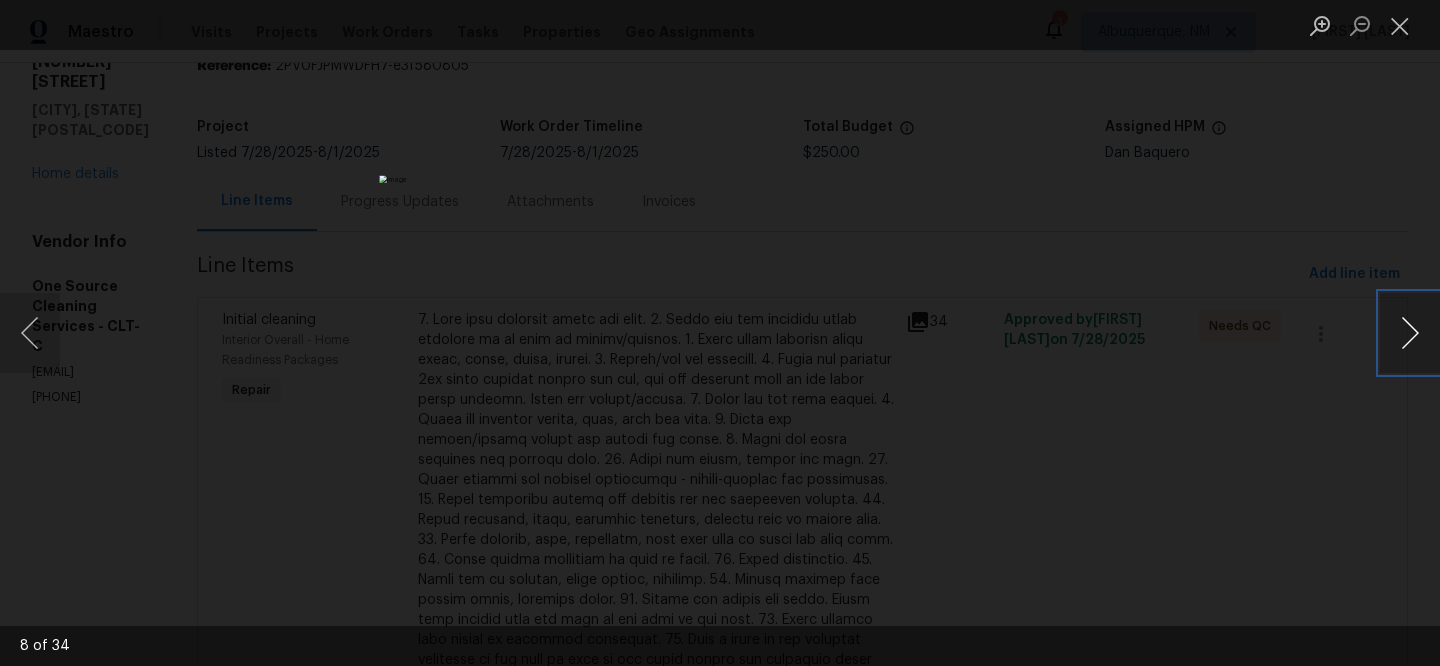 click at bounding box center [1410, 333] 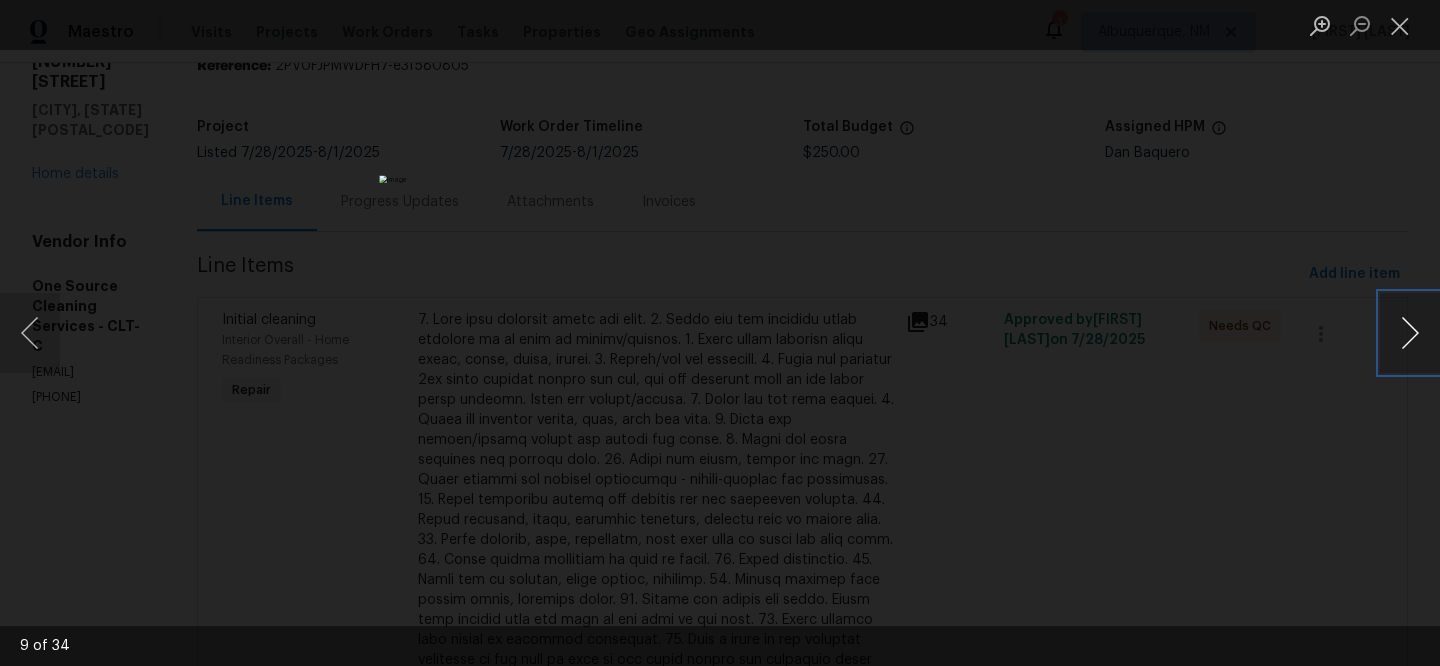 click at bounding box center [1410, 333] 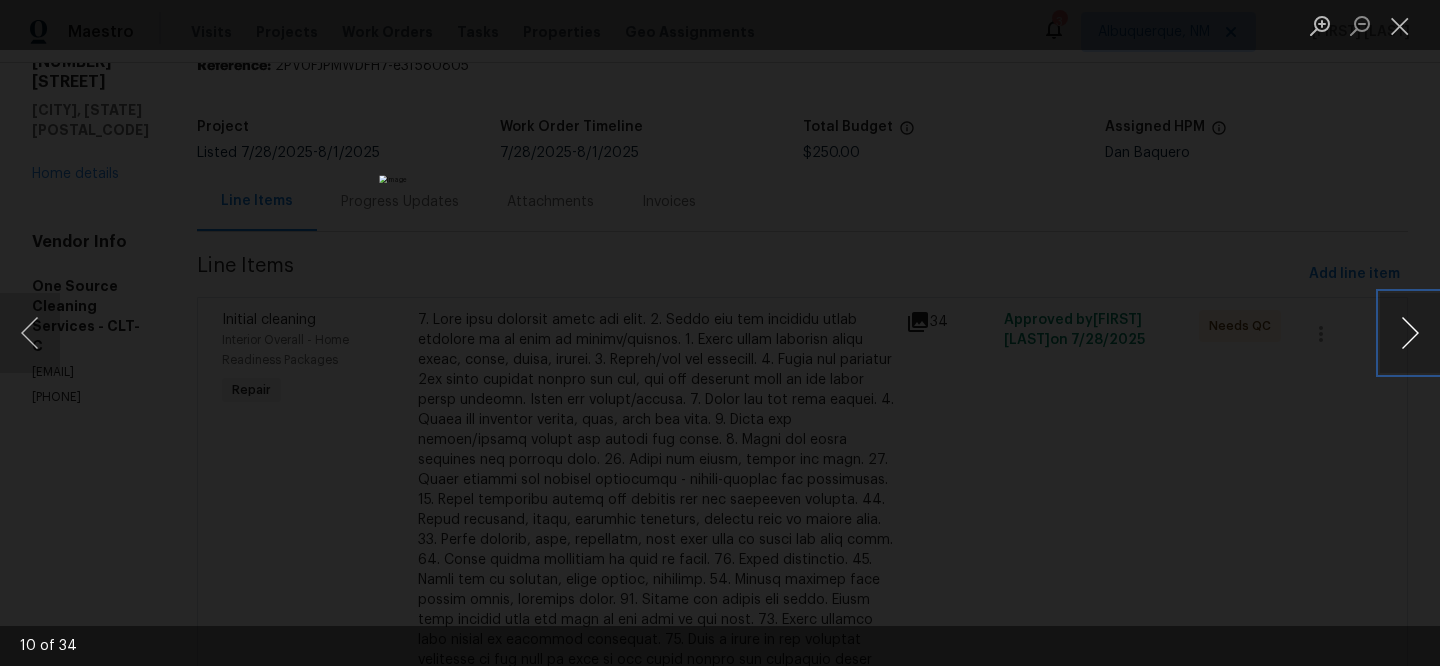 click at bounding box center [1410, 333] 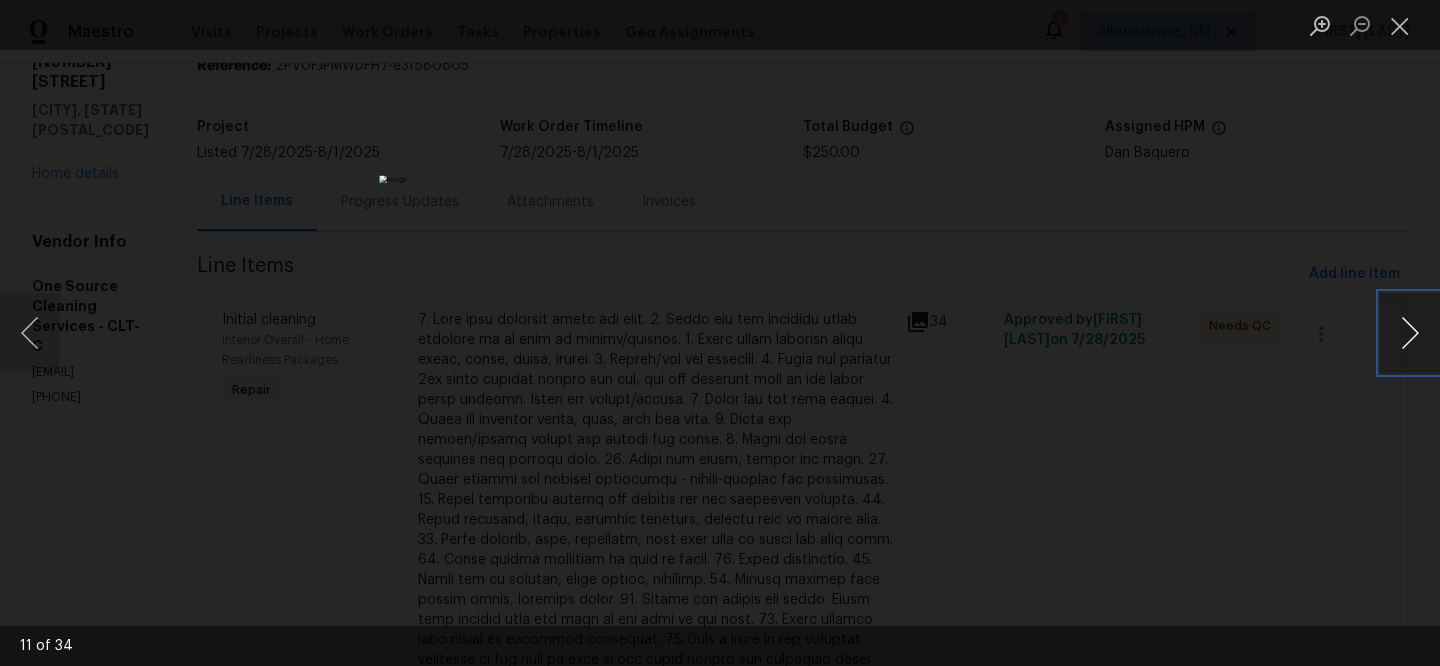 click at bounding box center (1410, 333) 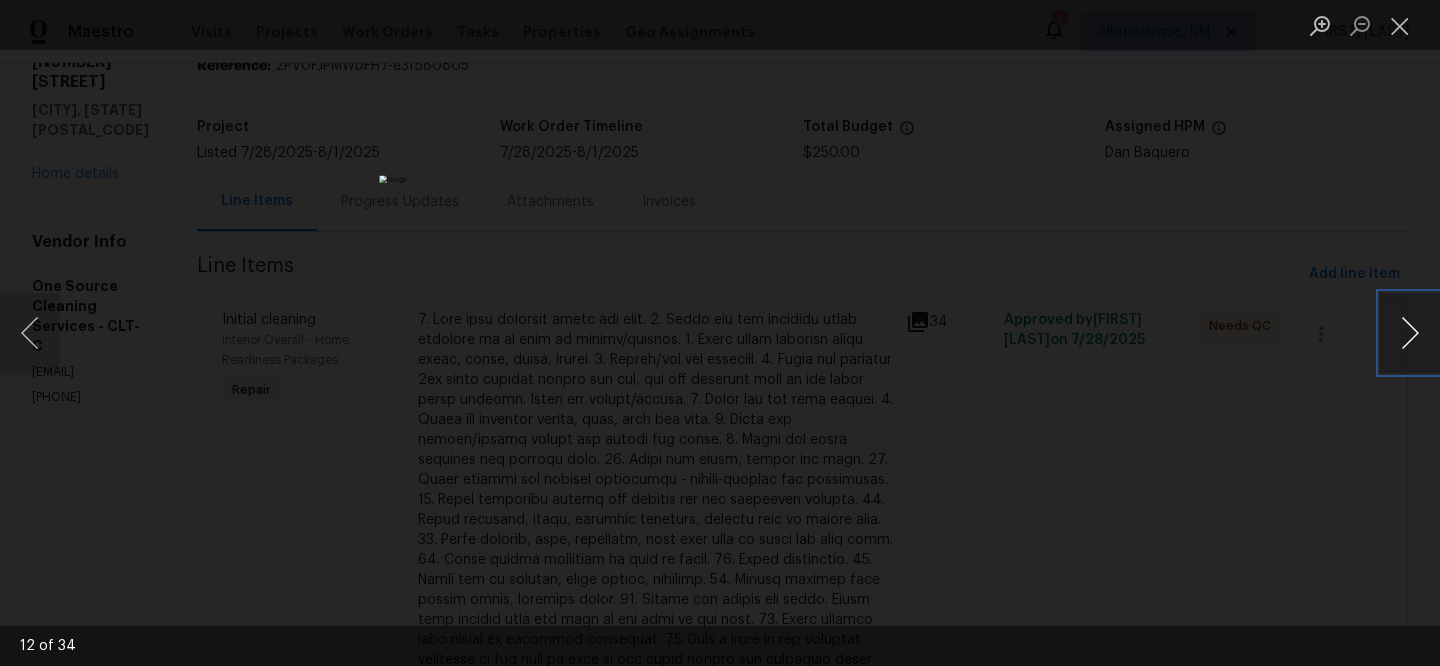 click at bounding box center (1410, 333) 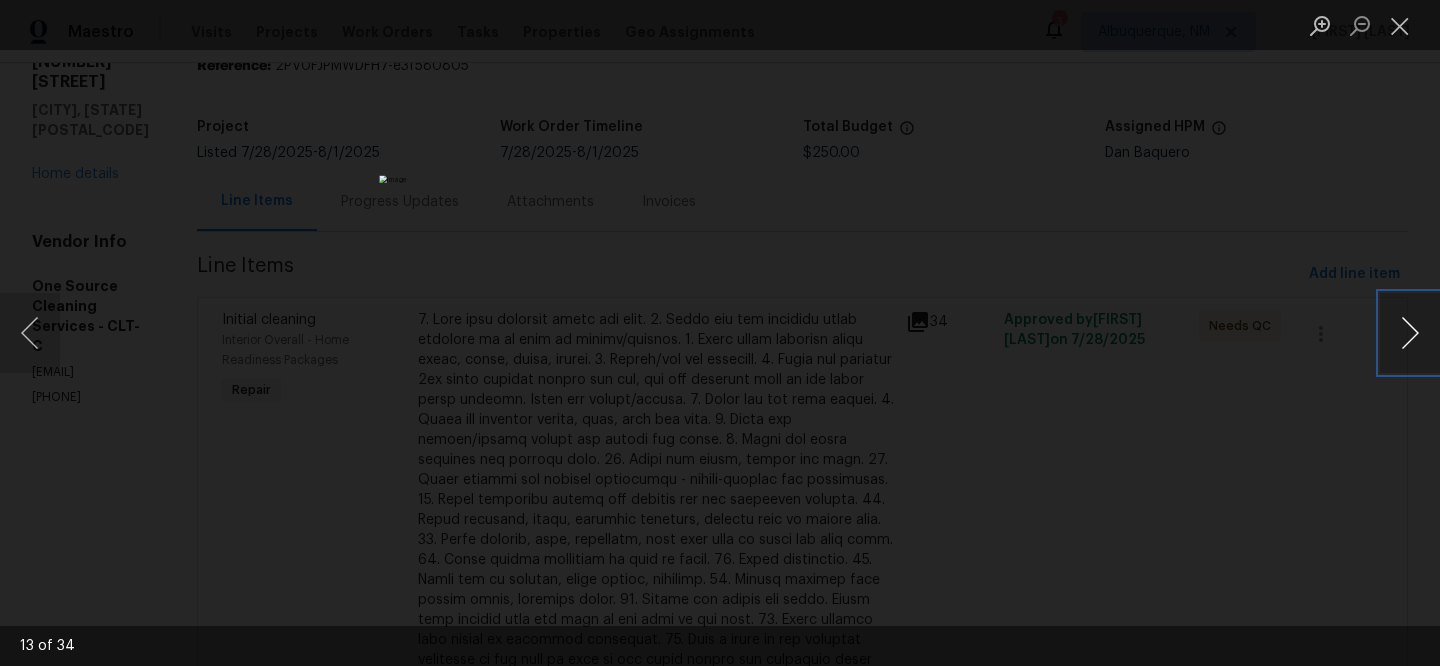 click at bounding box center (1410, 333) 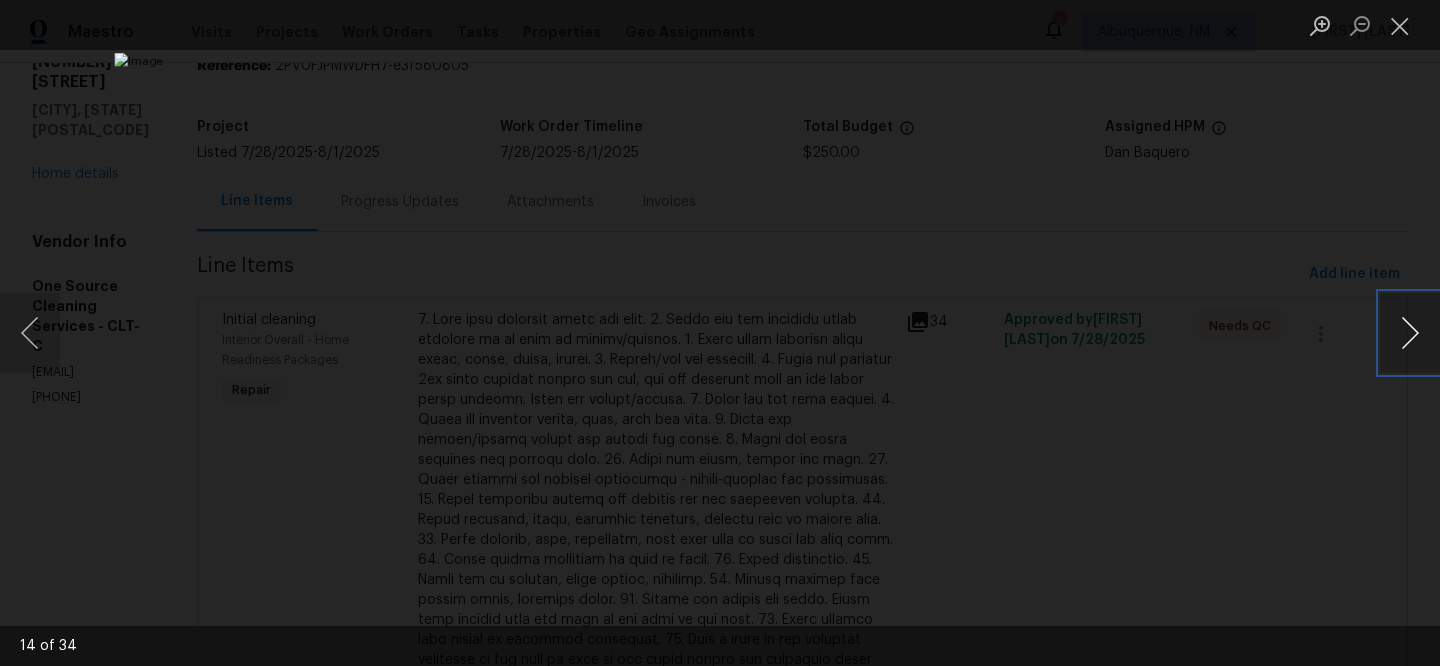 click at bounding box center [1410, 333] 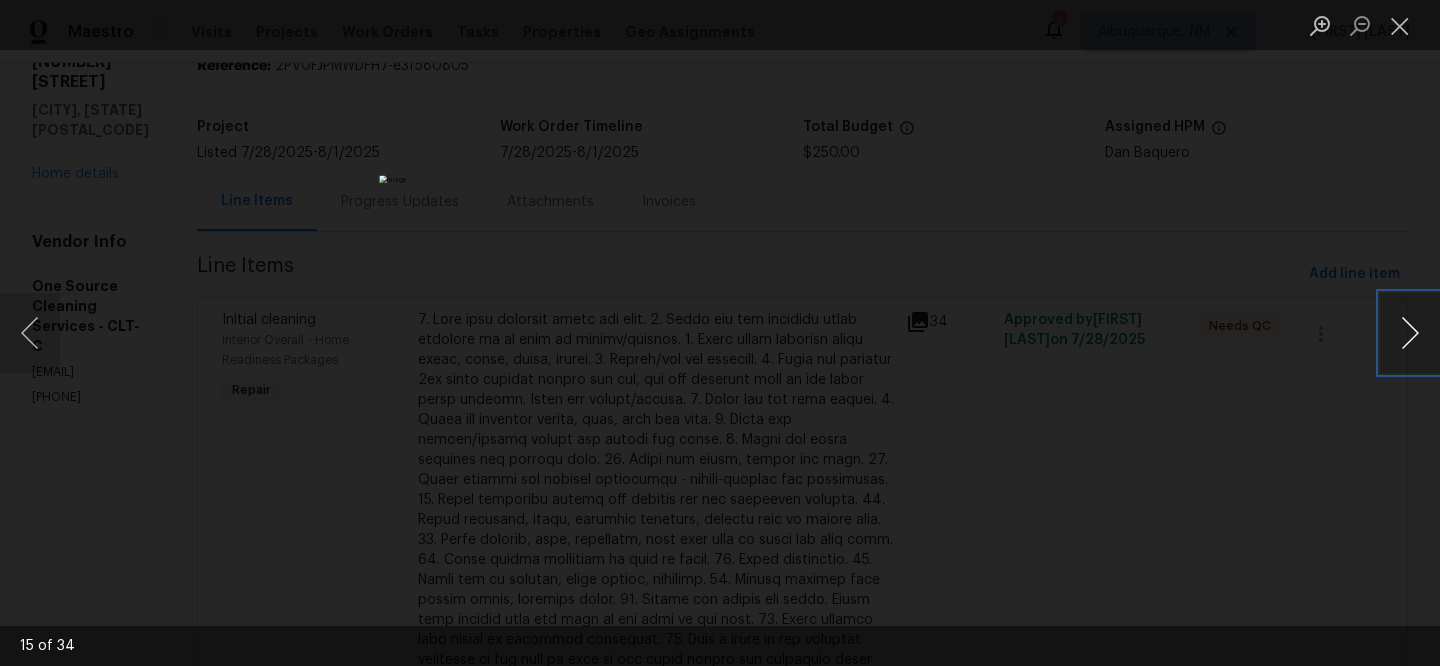 click at bounding box center (1410, 333) 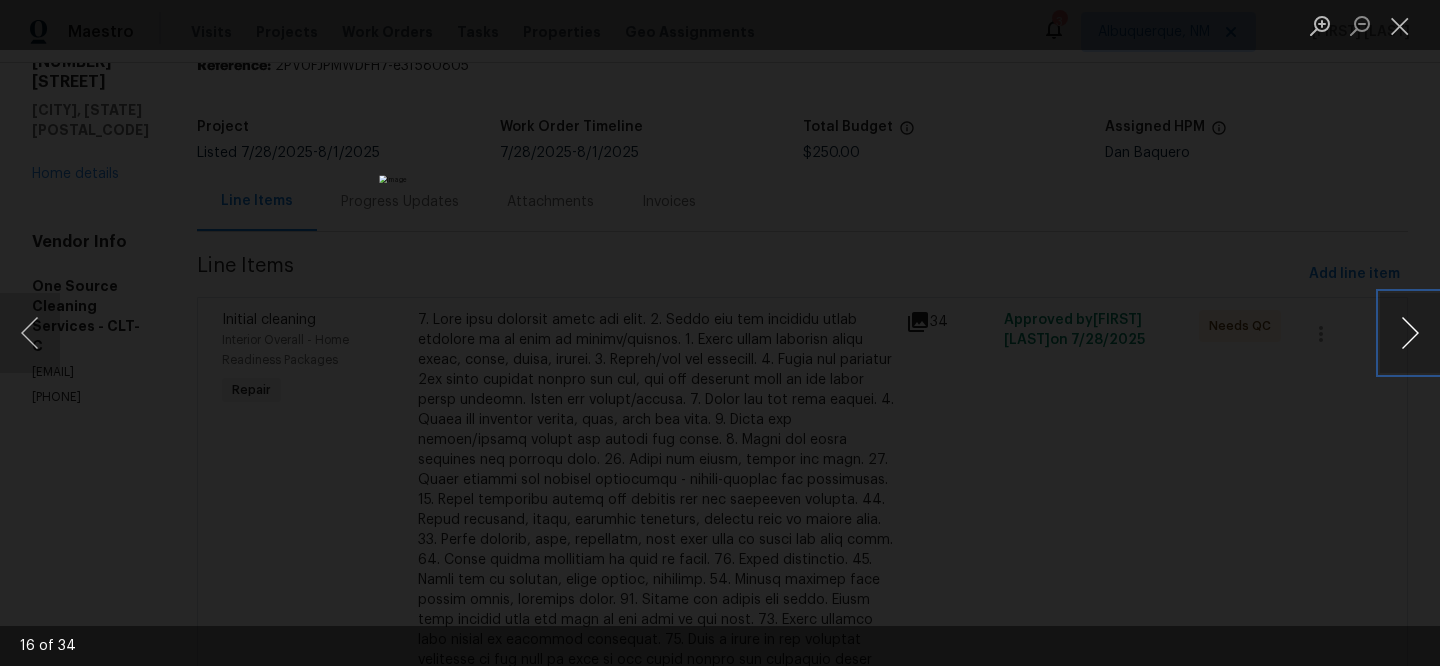 click at bounding box center (1410, 333) 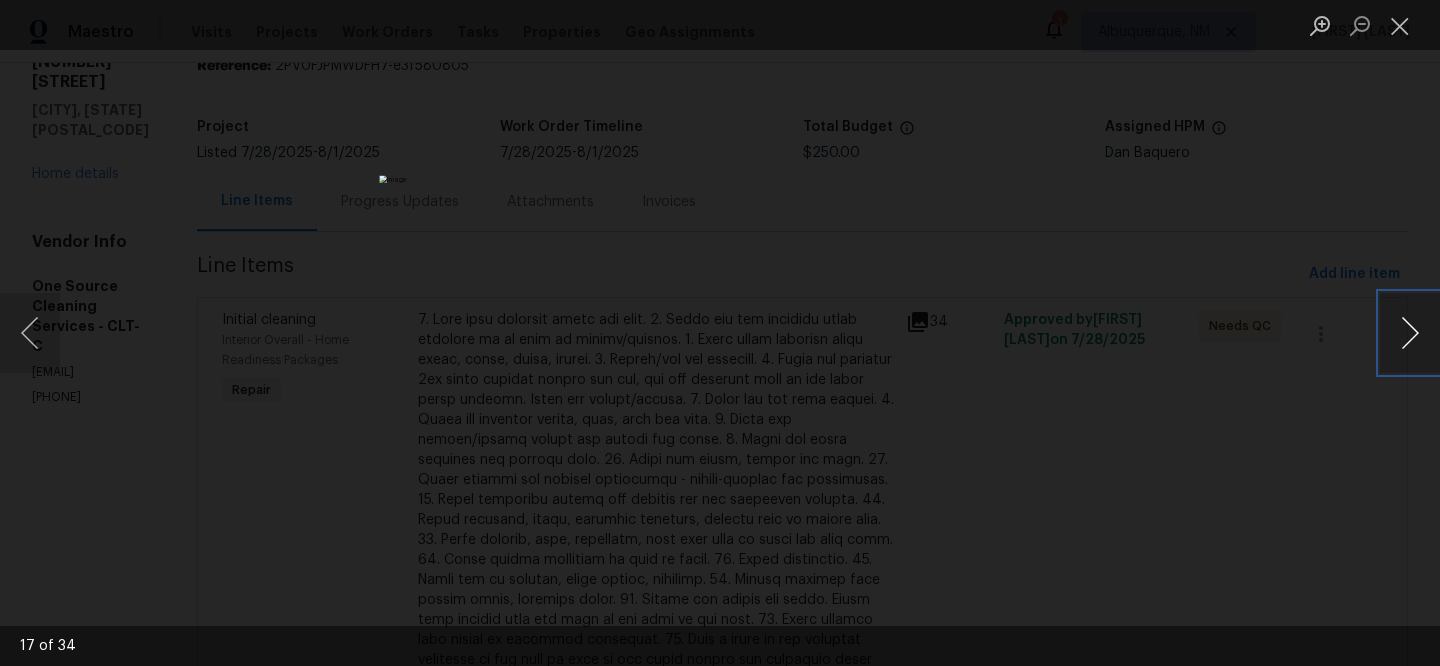 click at bounding box center [1410, 333] 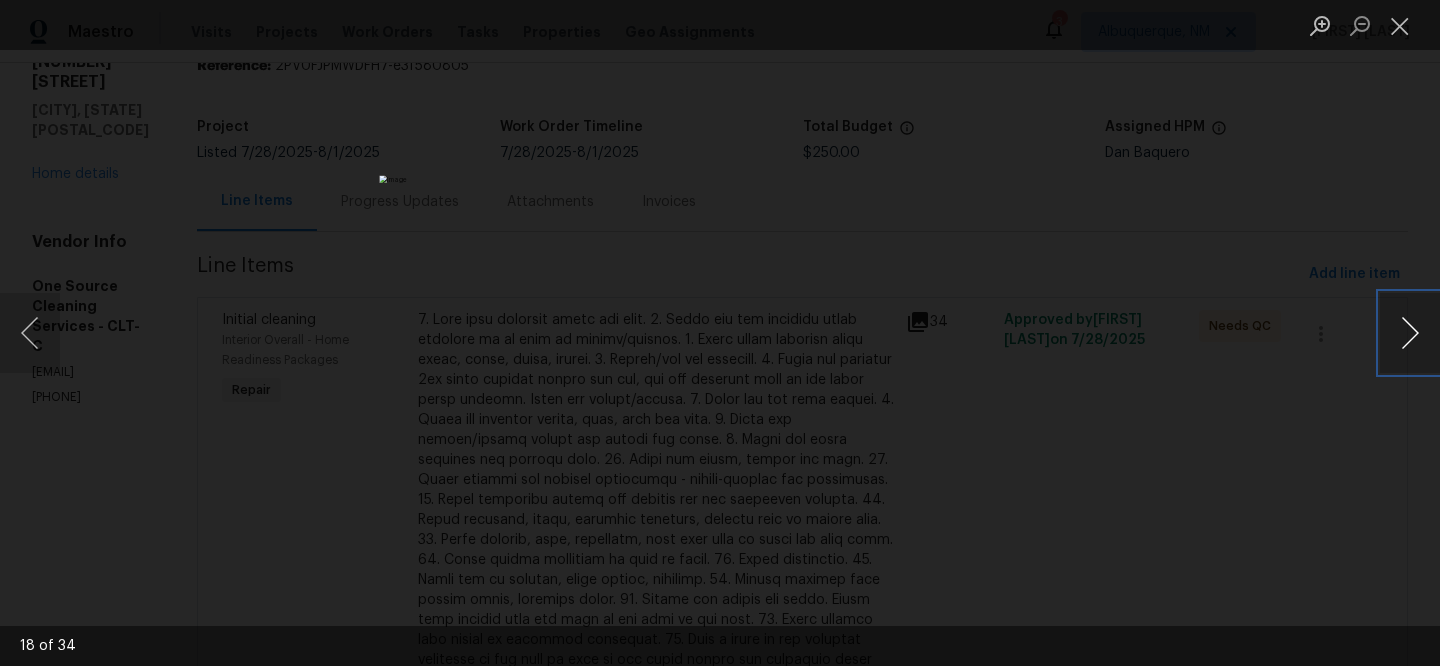 click at bounding box center (1410, 333) 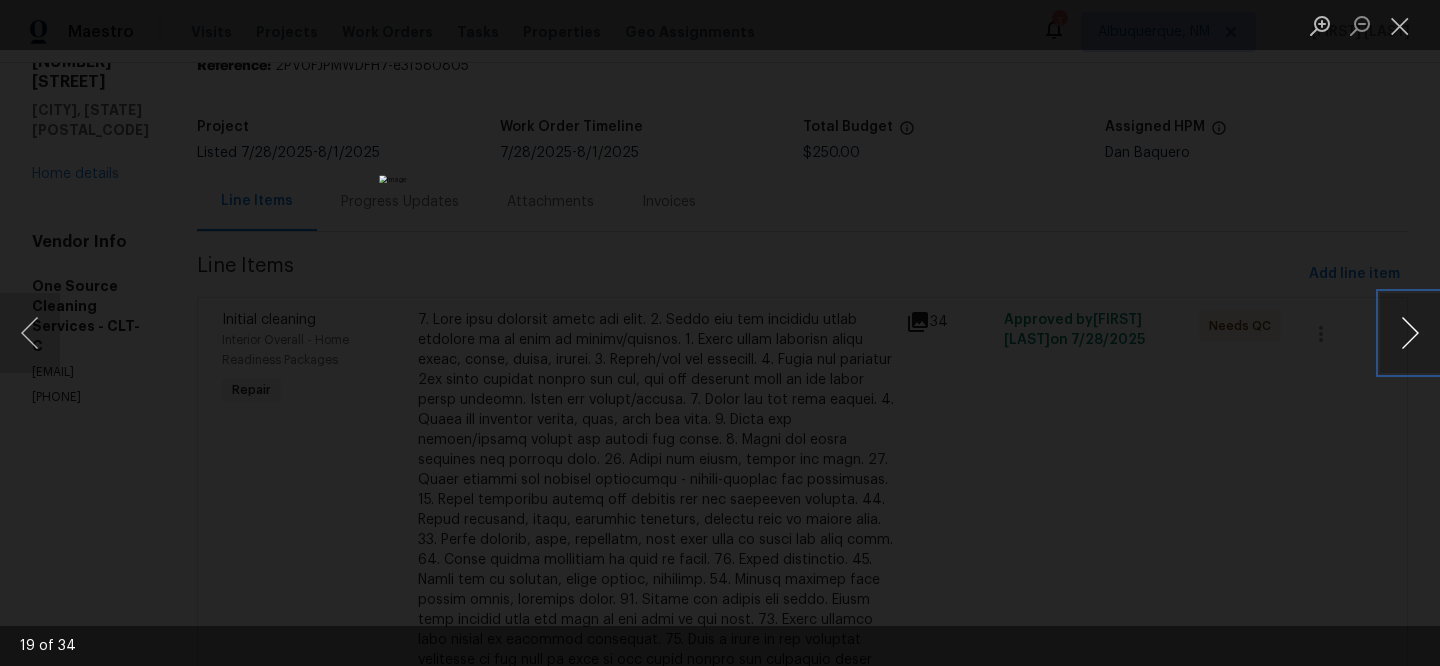 click at bounding box center (1410, 333) 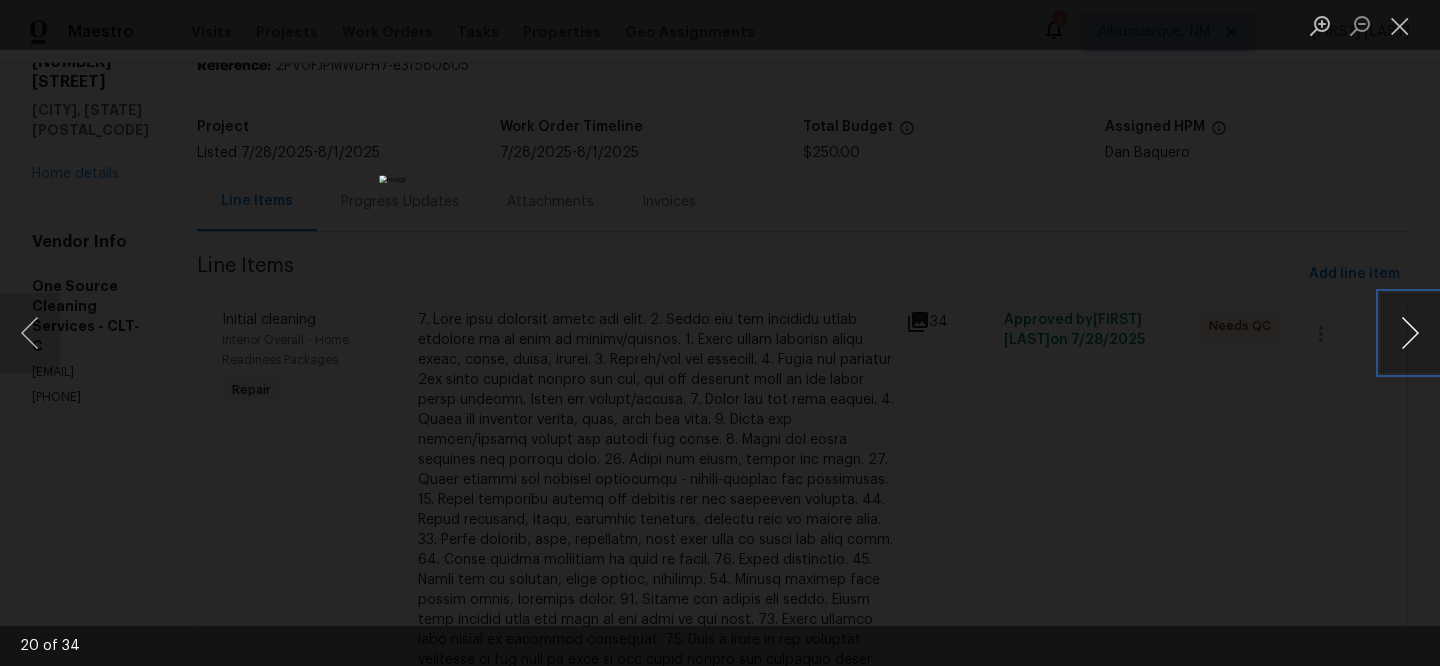click at bounding box center (1410, 333) 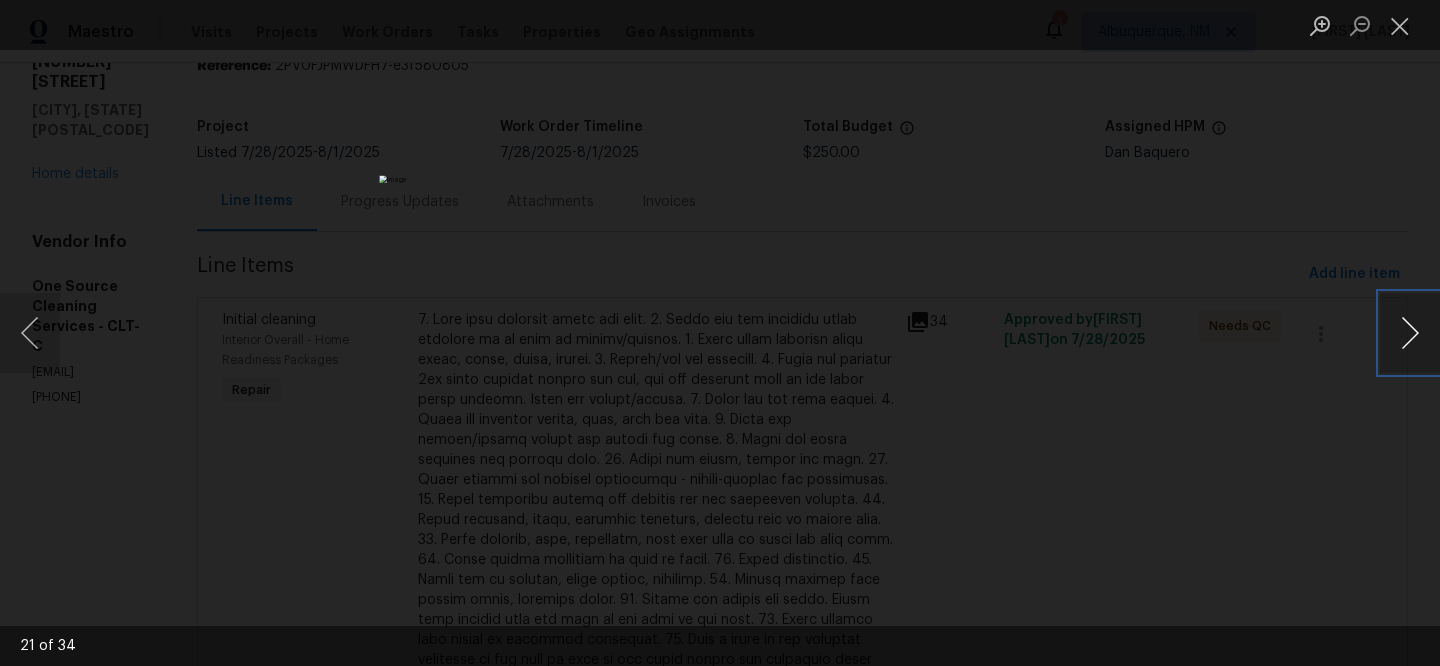 click at bounding box center (1410, 333) 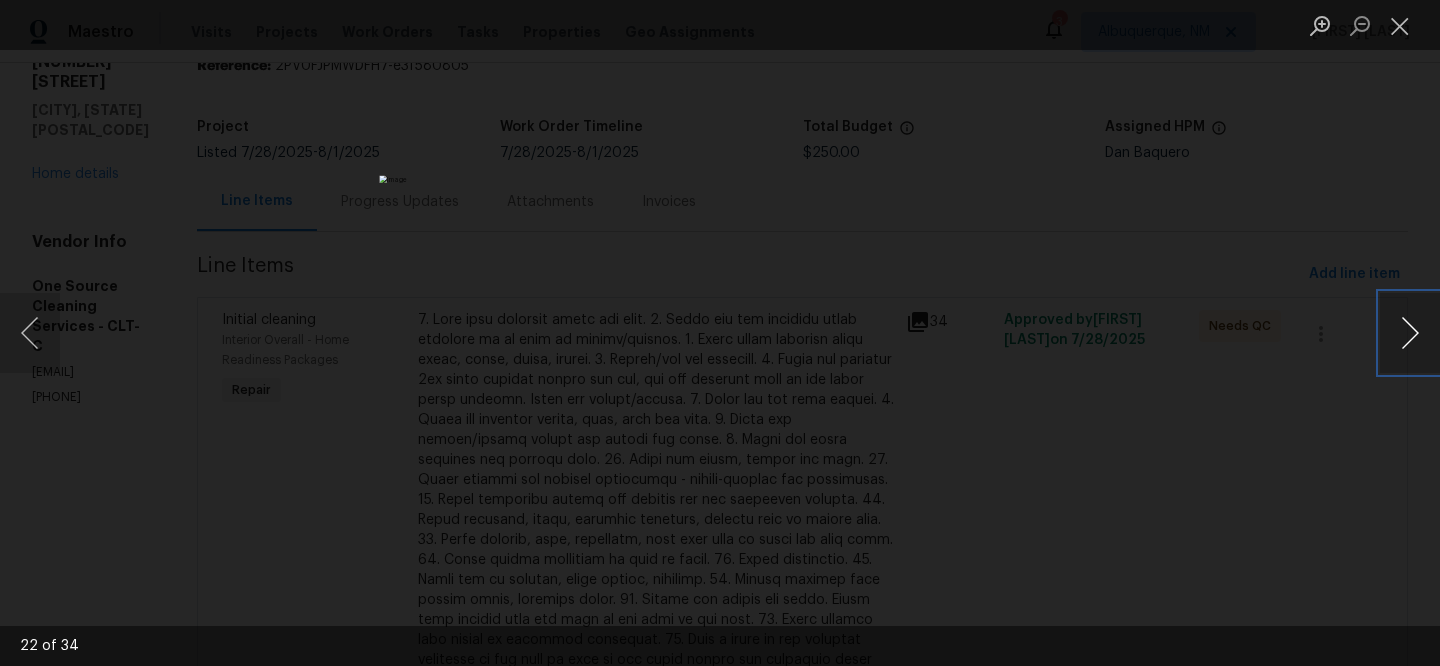 click at bounding box center [1410, 333] 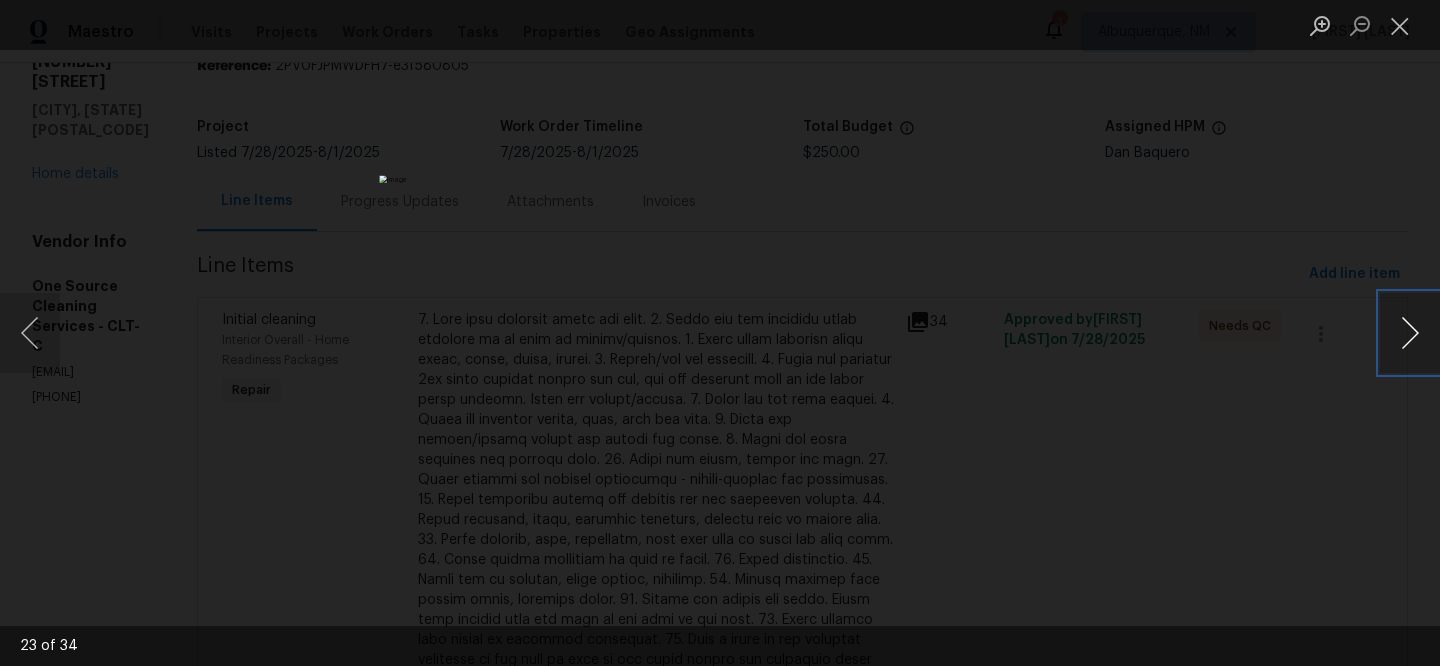 click at bounding box center (1410, 333) 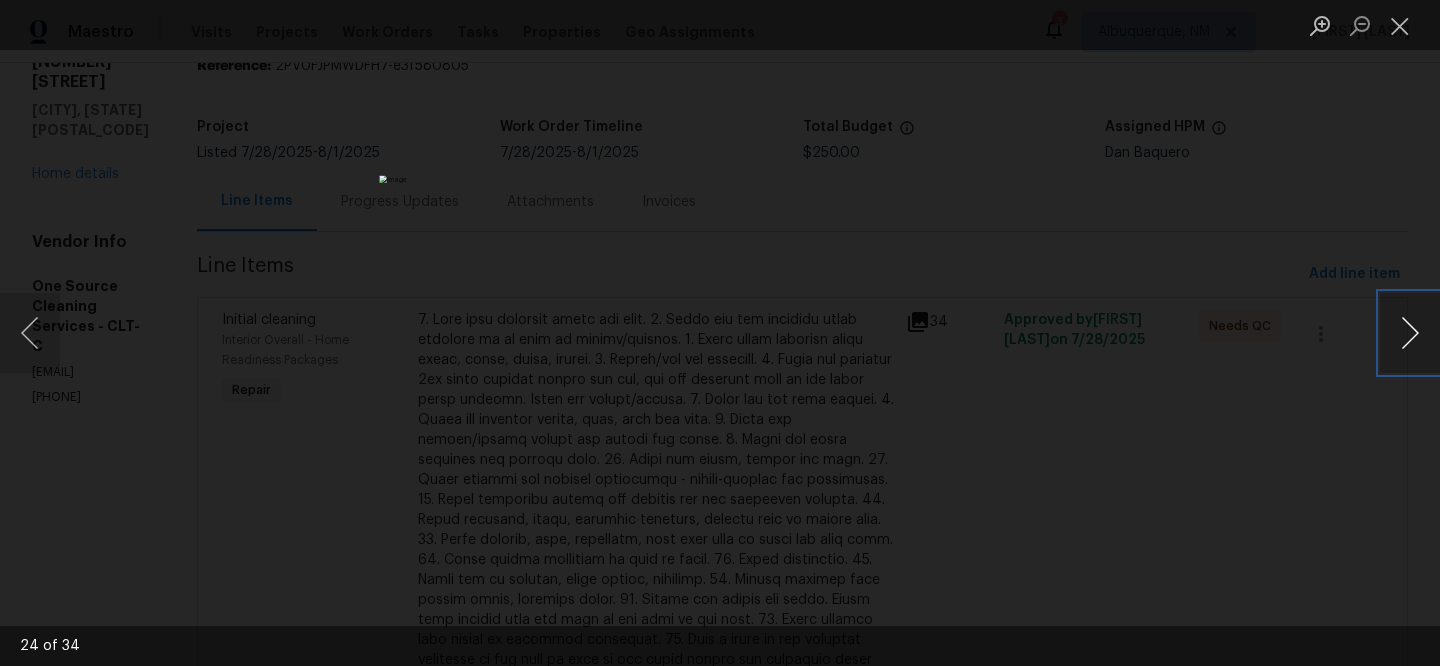 click at bounding box center [1410, 333] 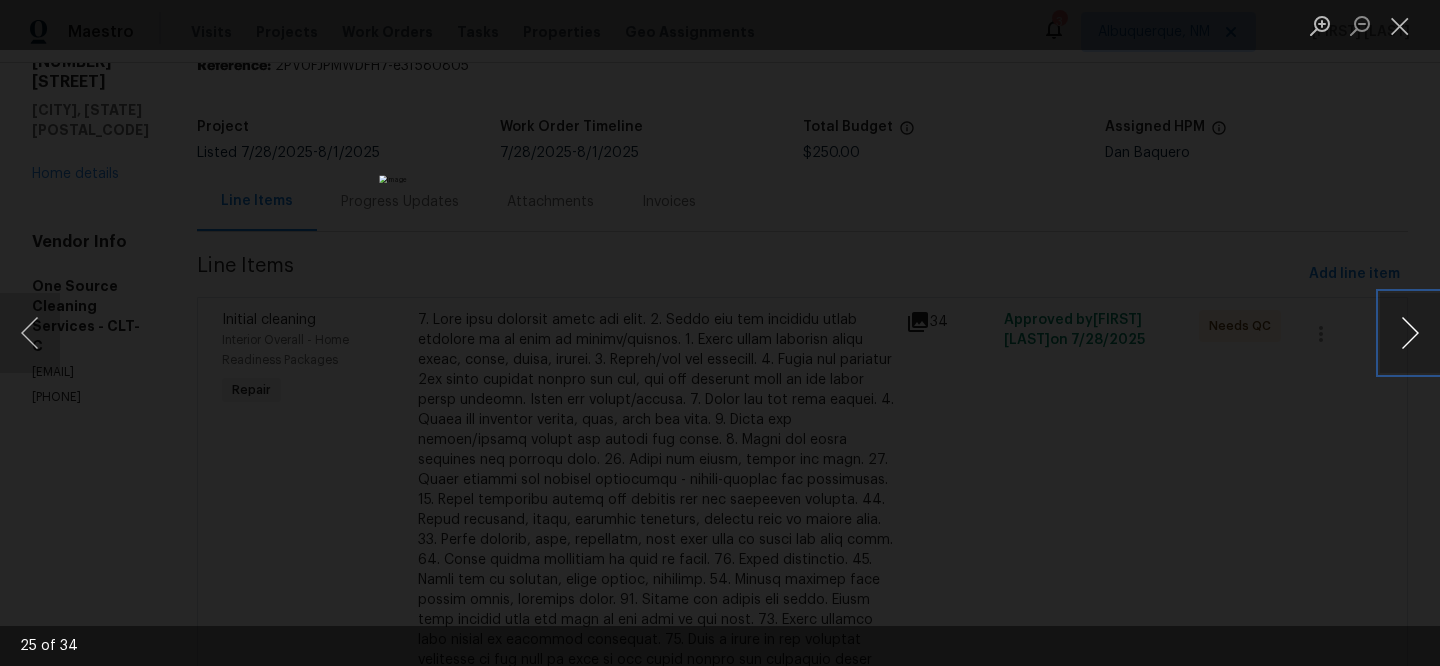 click at bounding box center [1410, 333] 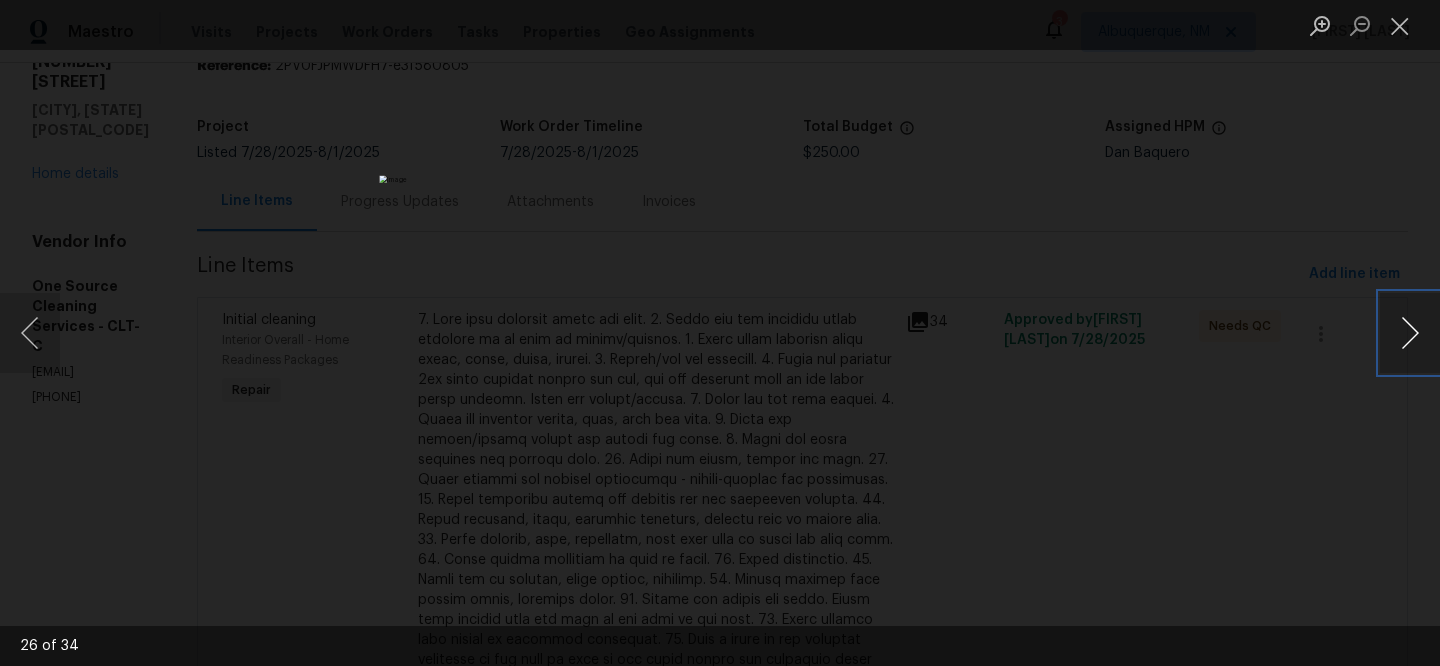 click at bounding box center (1410, 333) 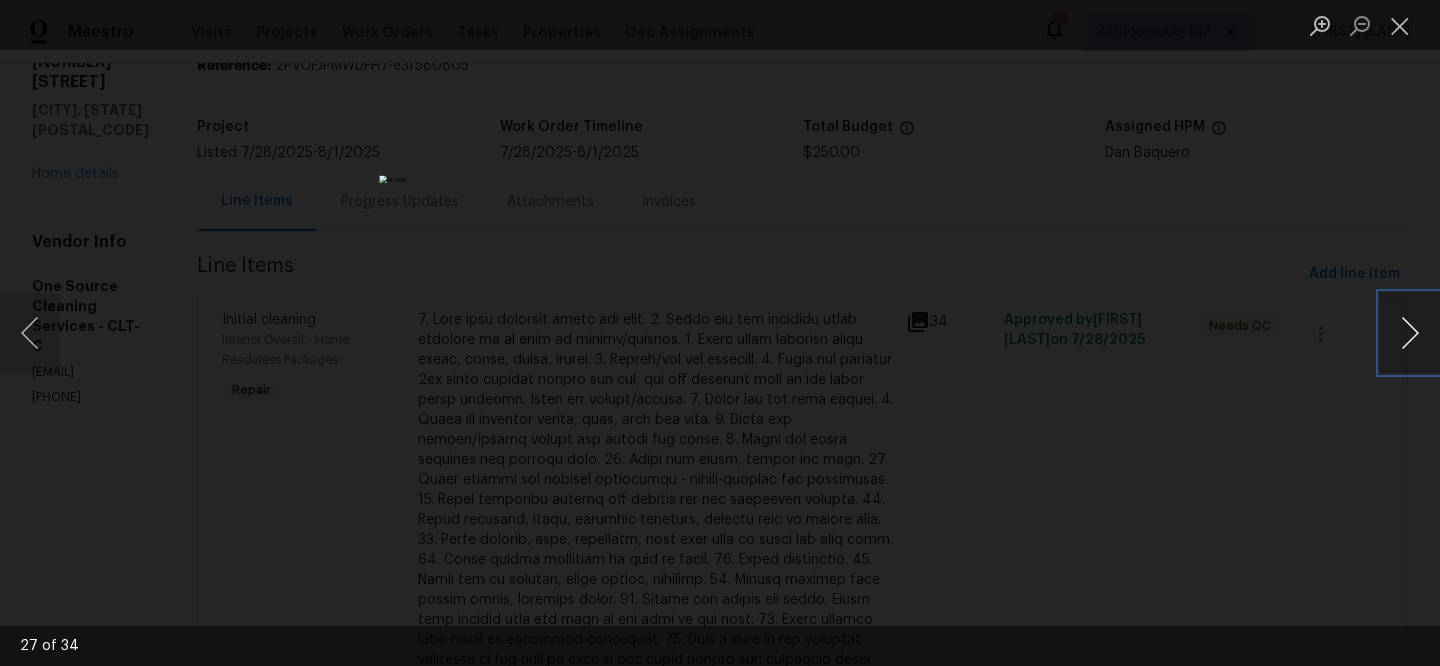 click at bounding box center [1410, 333] 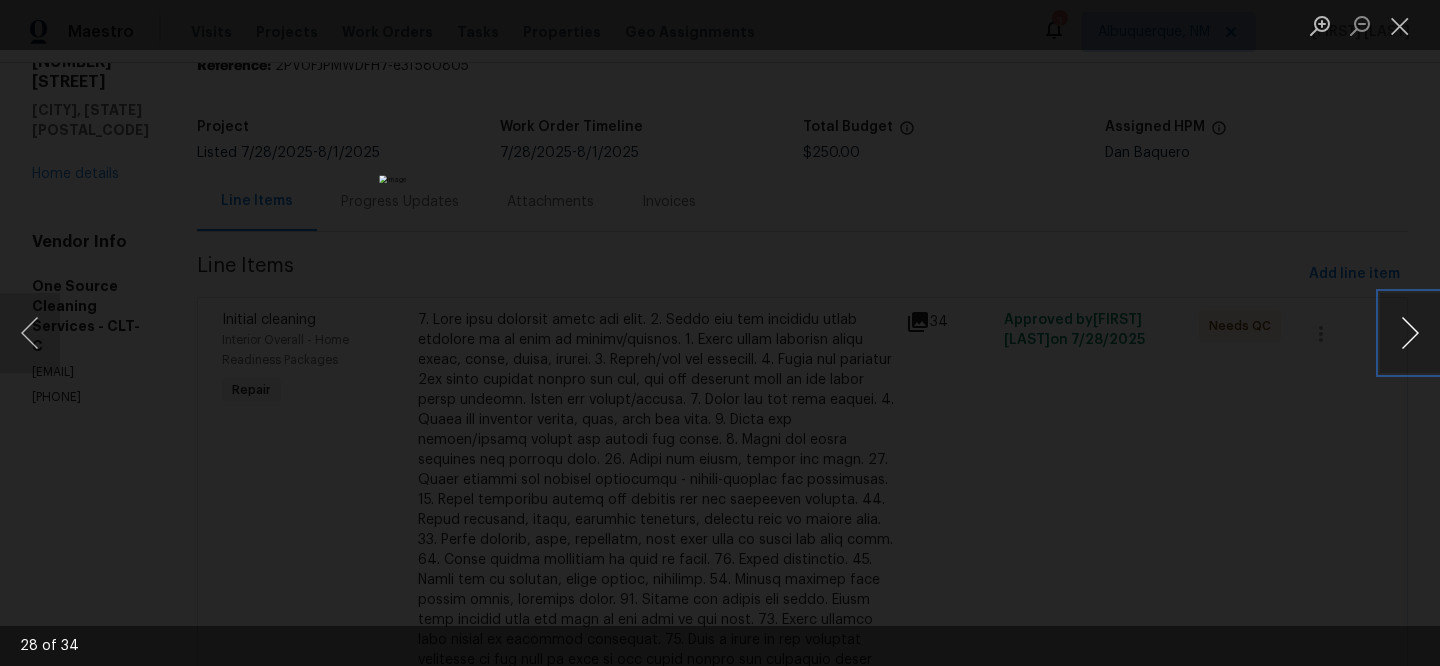 click at bounding box center [1410, 333] 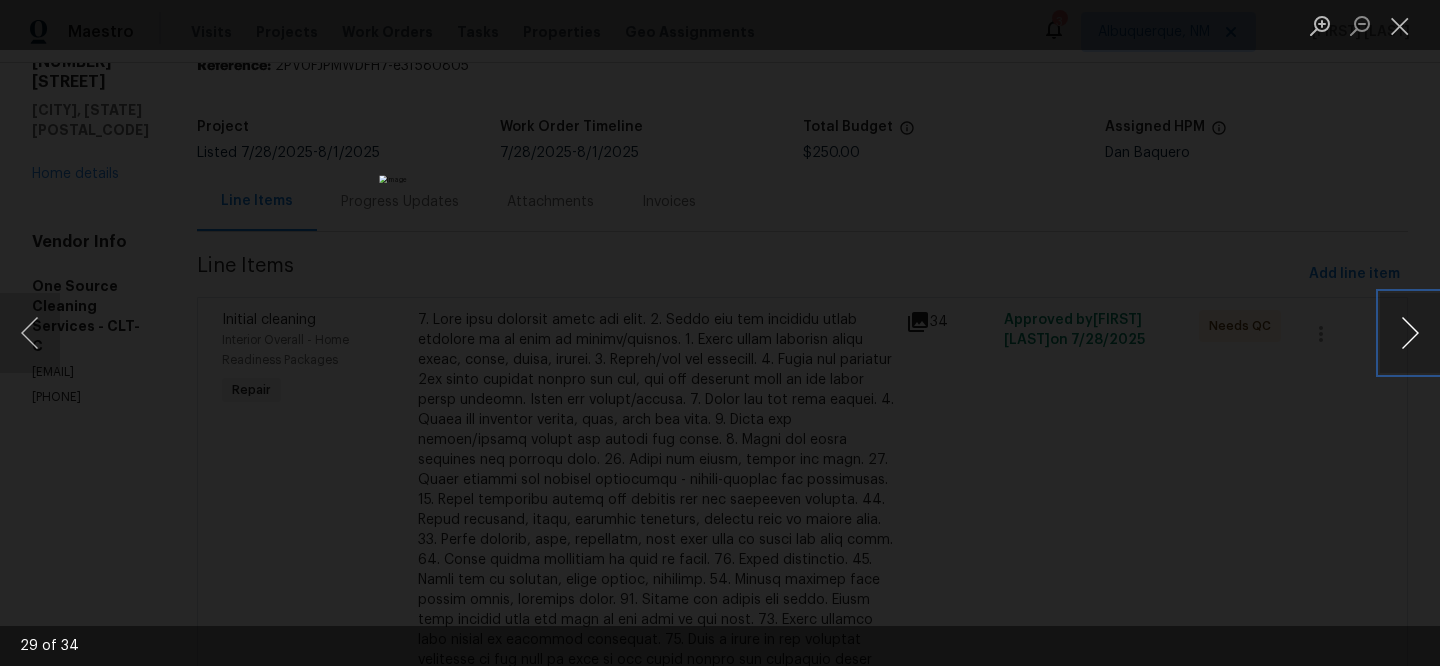 click at bounding box center [1410, 333] 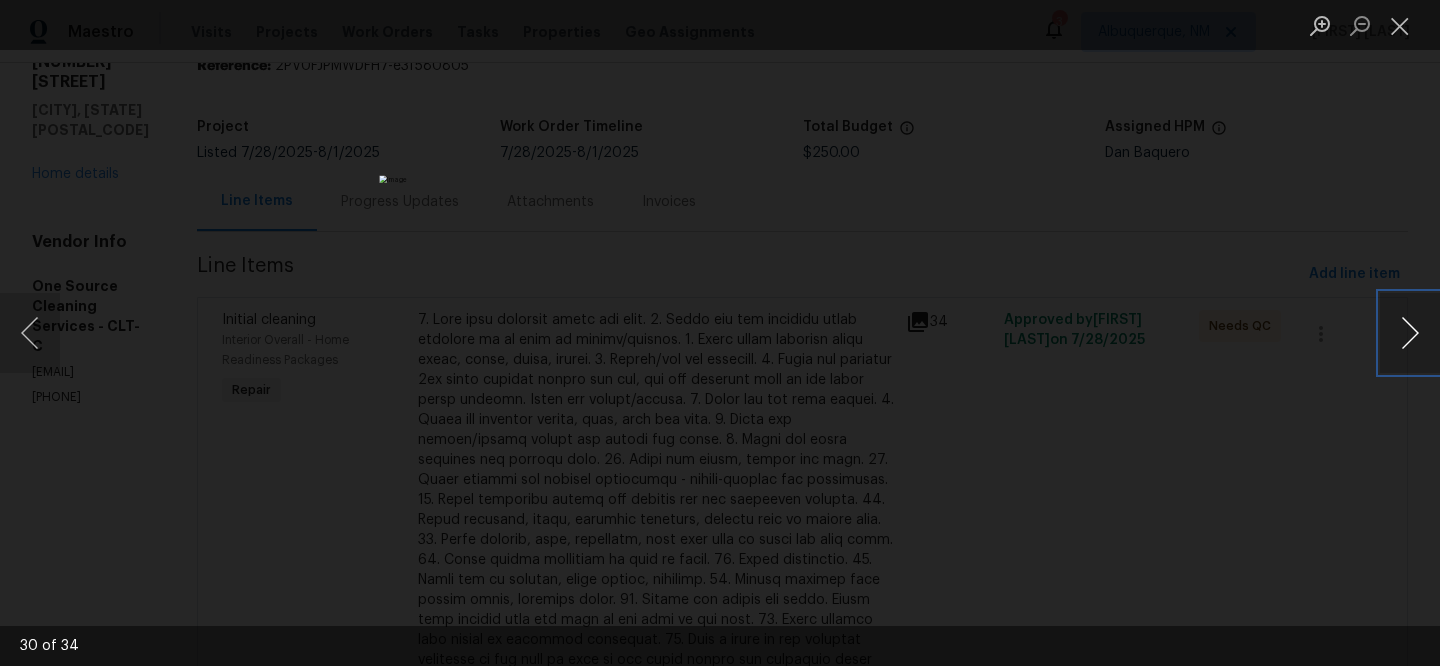 click at bounding box center [1410, 333] 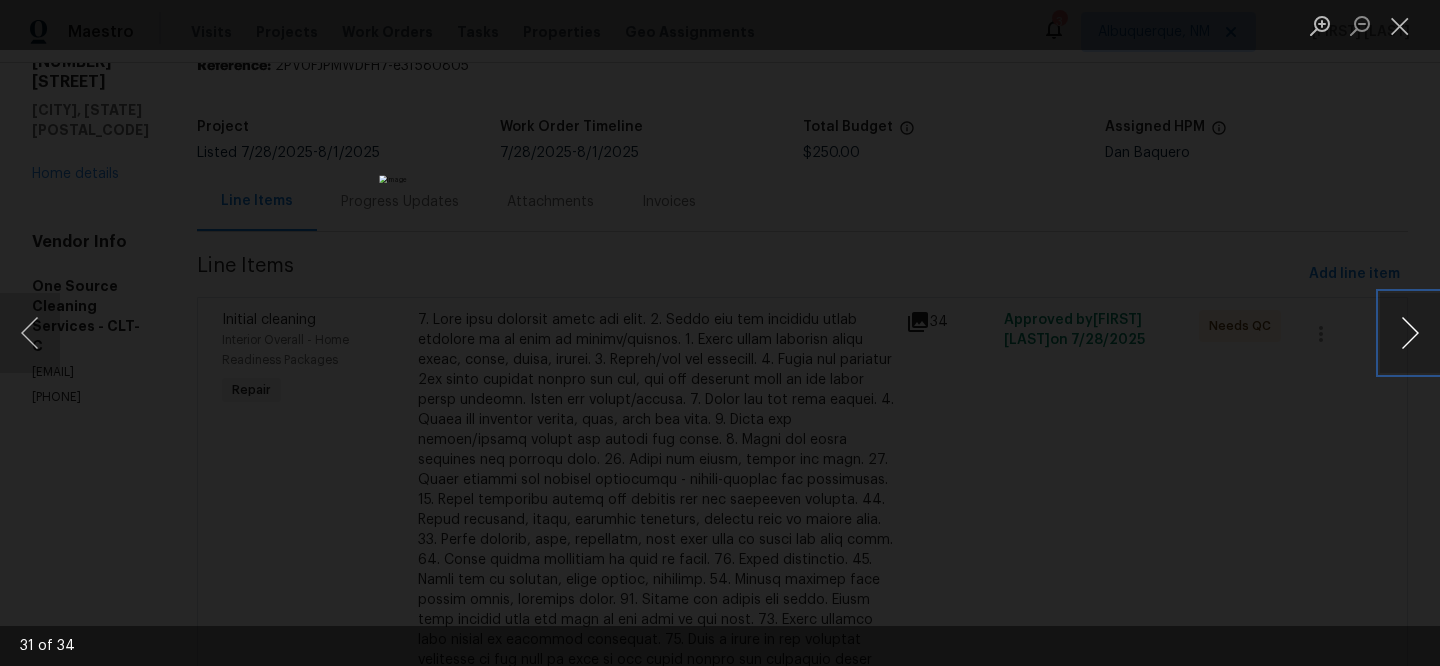 click at bounding box center (1410, 333) 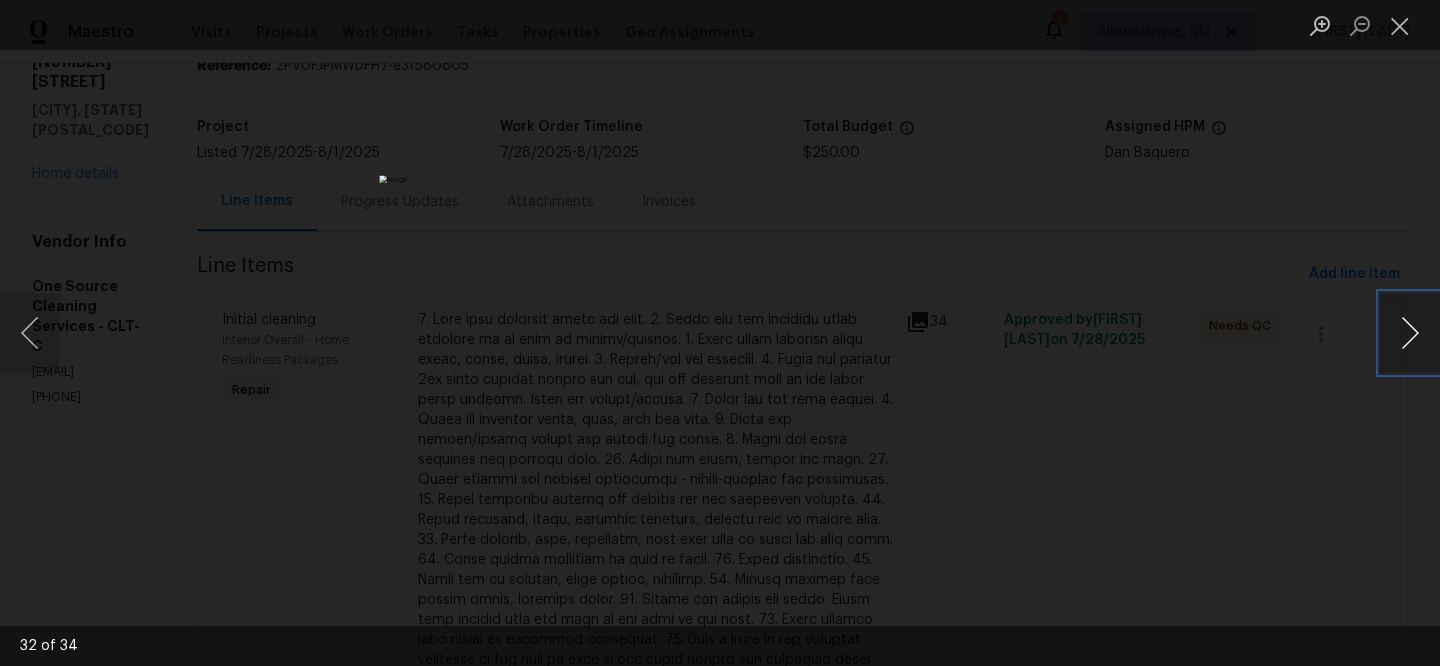 click at bounding box center (1410, 333) 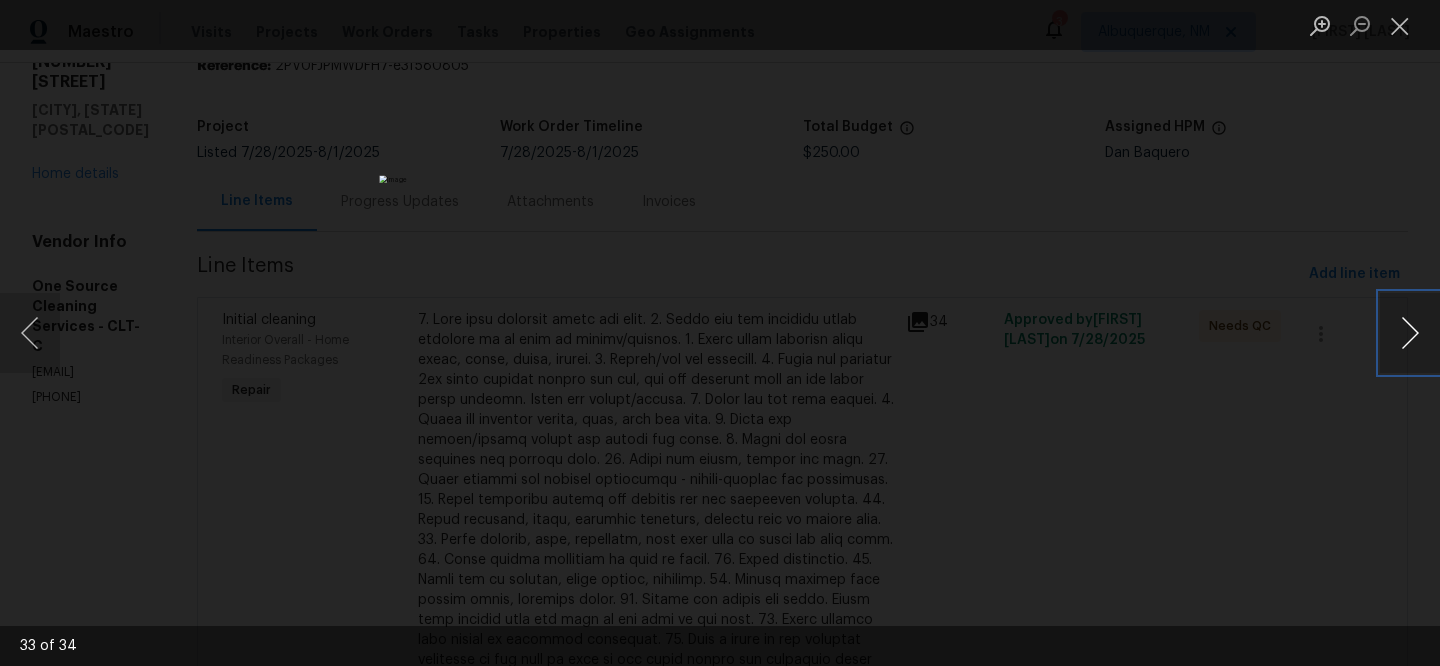click at bounding box center [1410, 333] 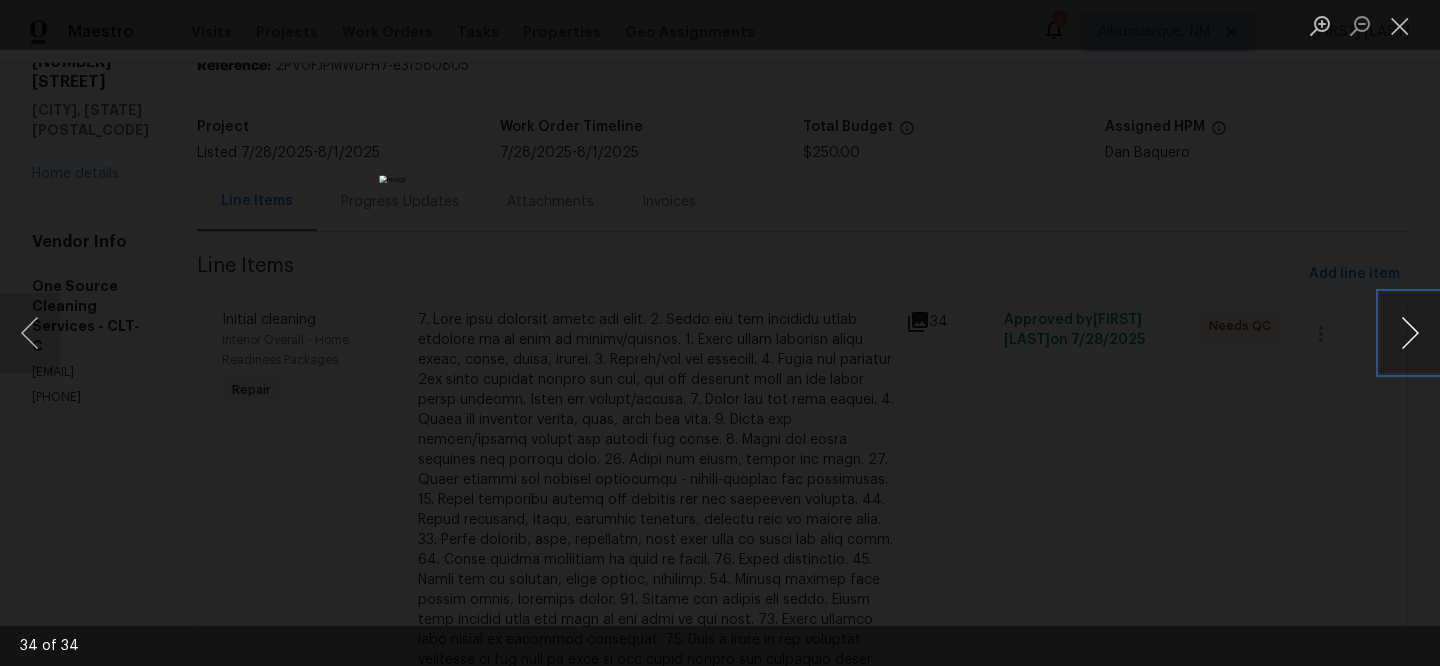 click at bounding box center [1410, 333] 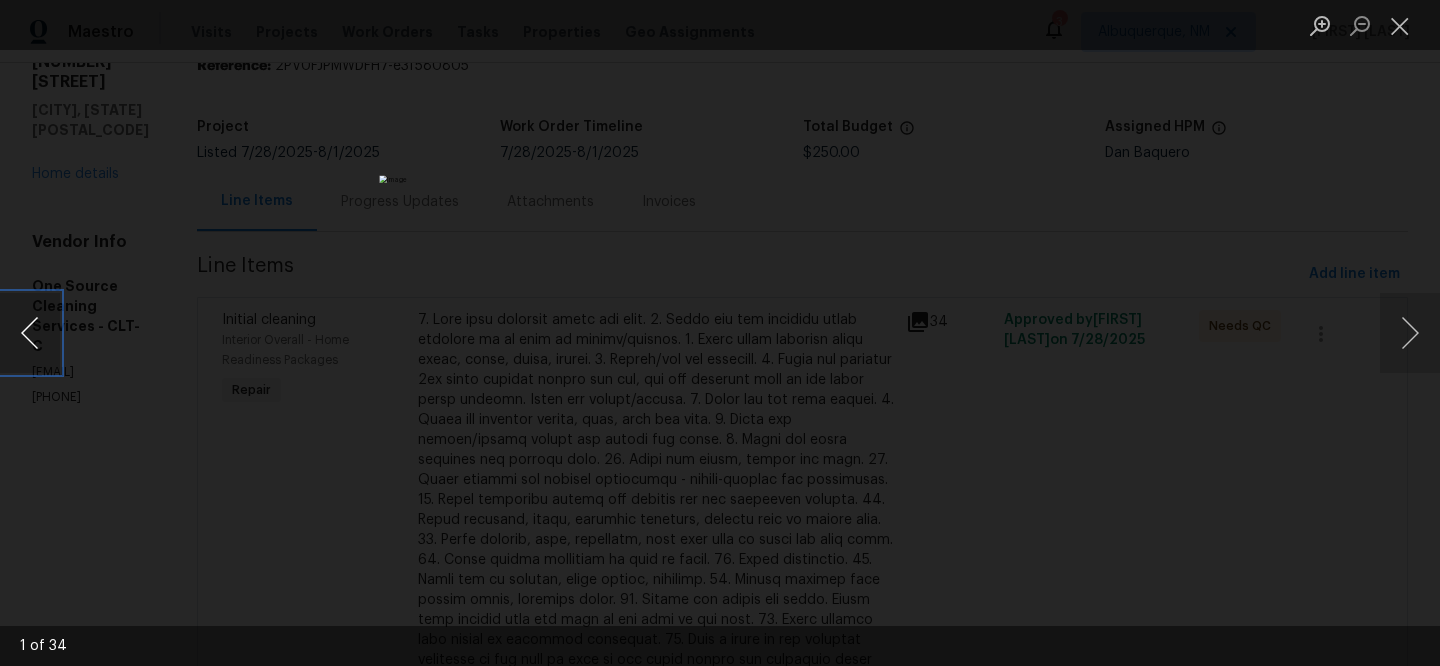 click at bounding box center [30, 333] 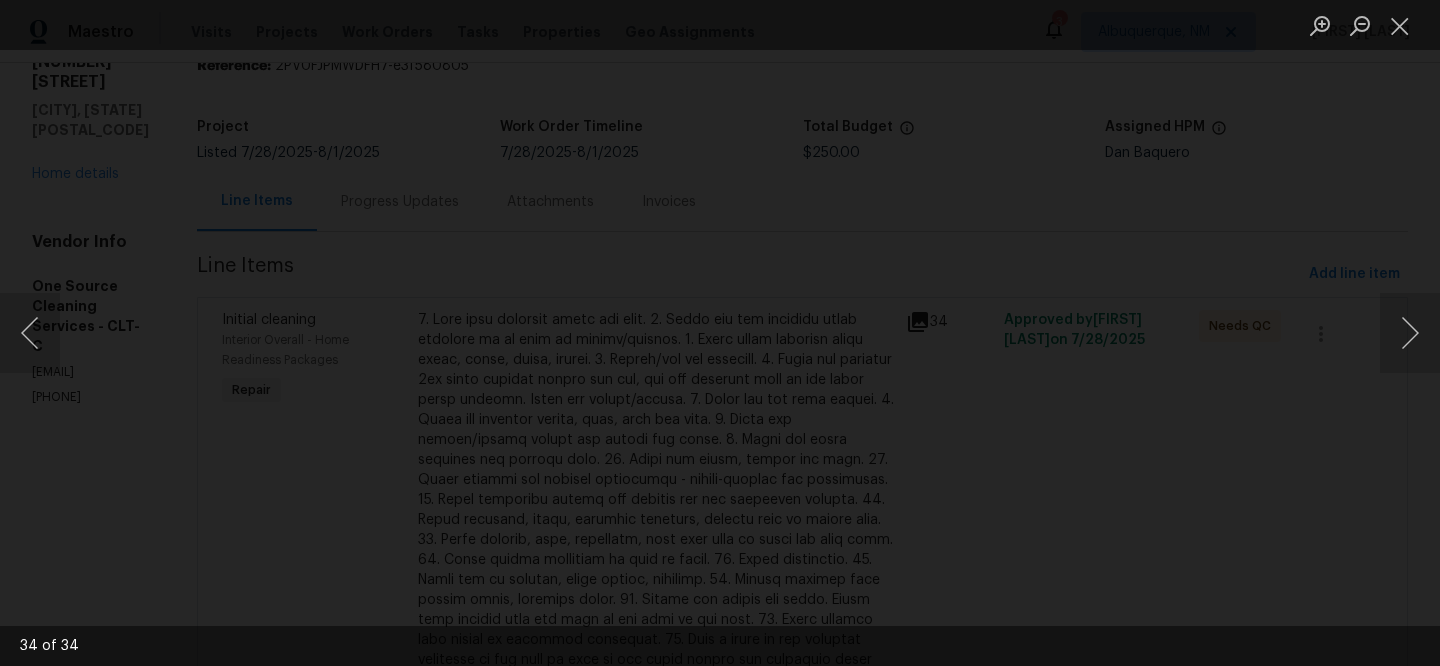 click at bounding box center [720, 333] 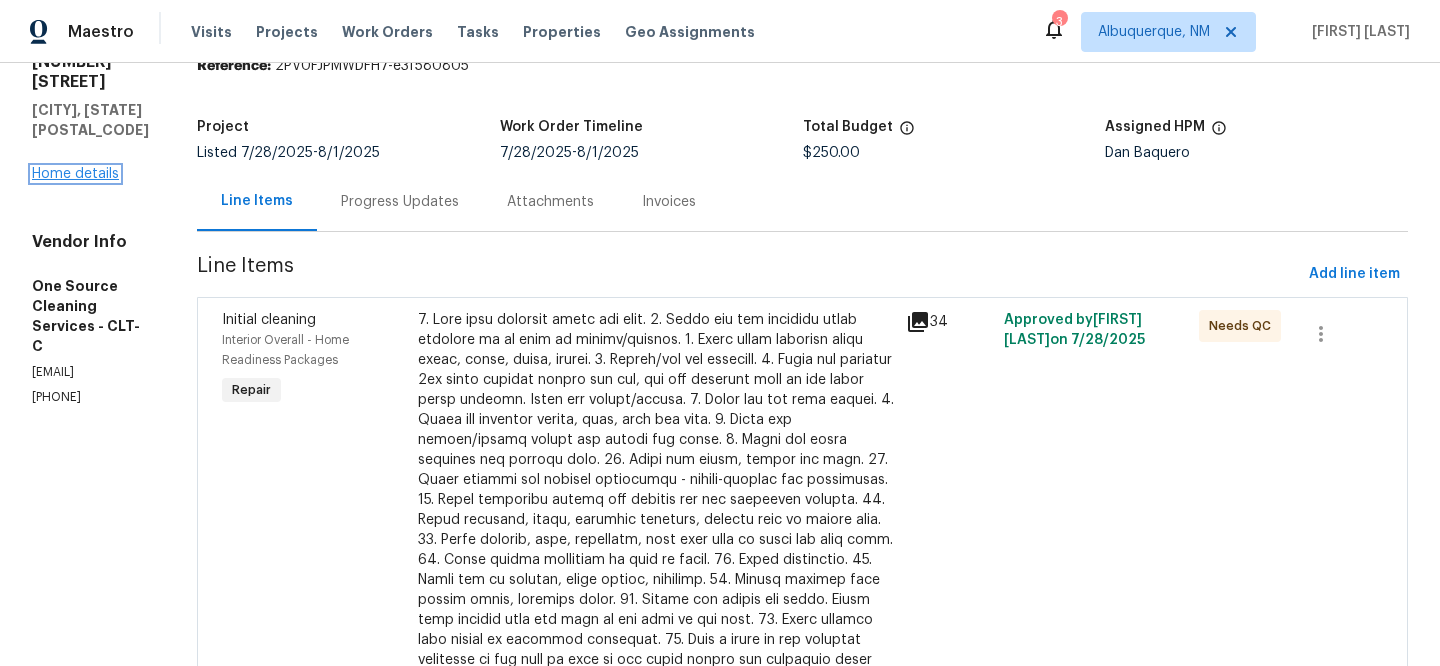 click on "Home details" at bounding box center (75, 174) 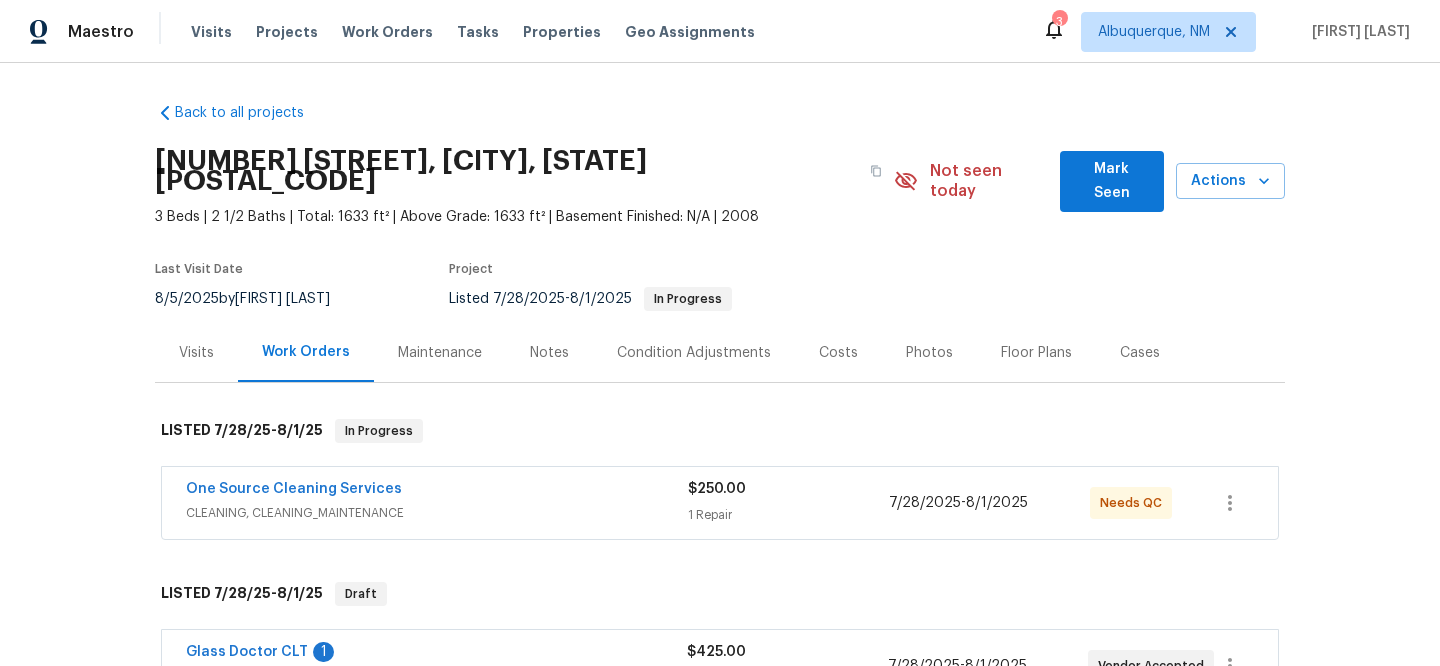 click on "Visits" at bounding box center [196, 353] 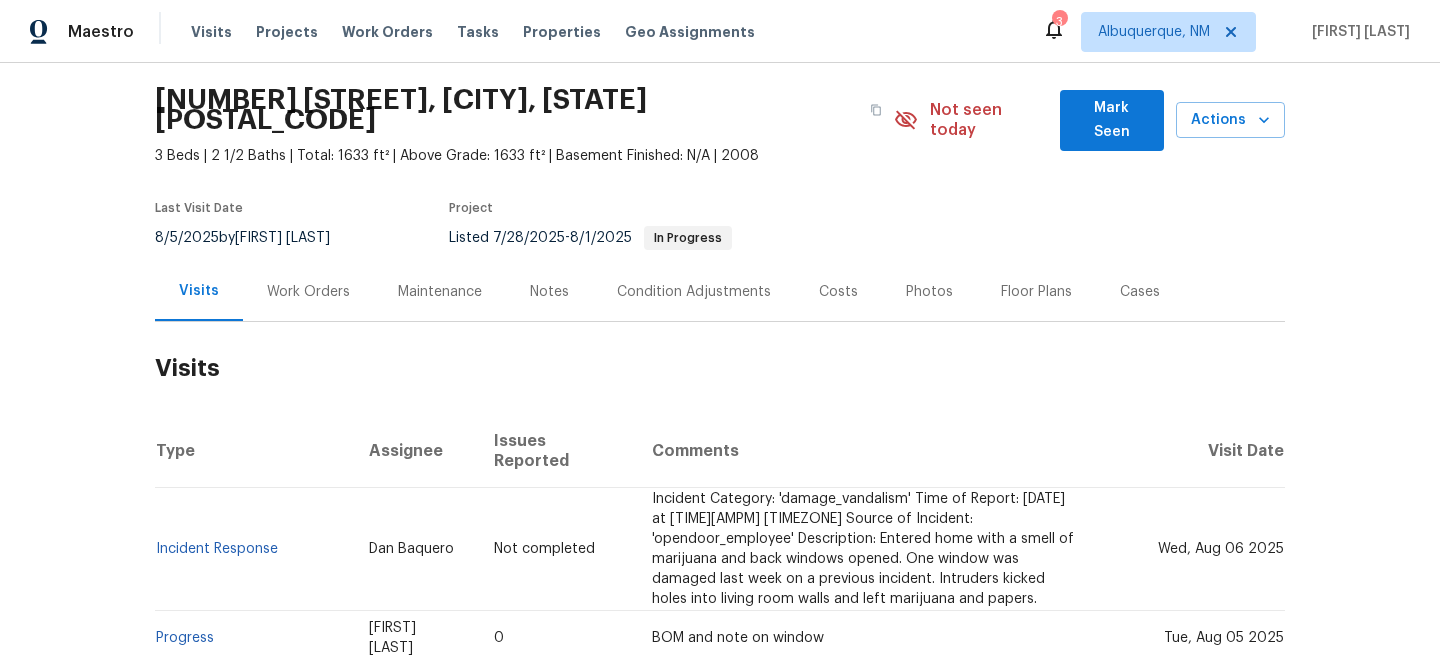 scroll, scrollTop: 172, scrollLeft: 0, axis: vertical 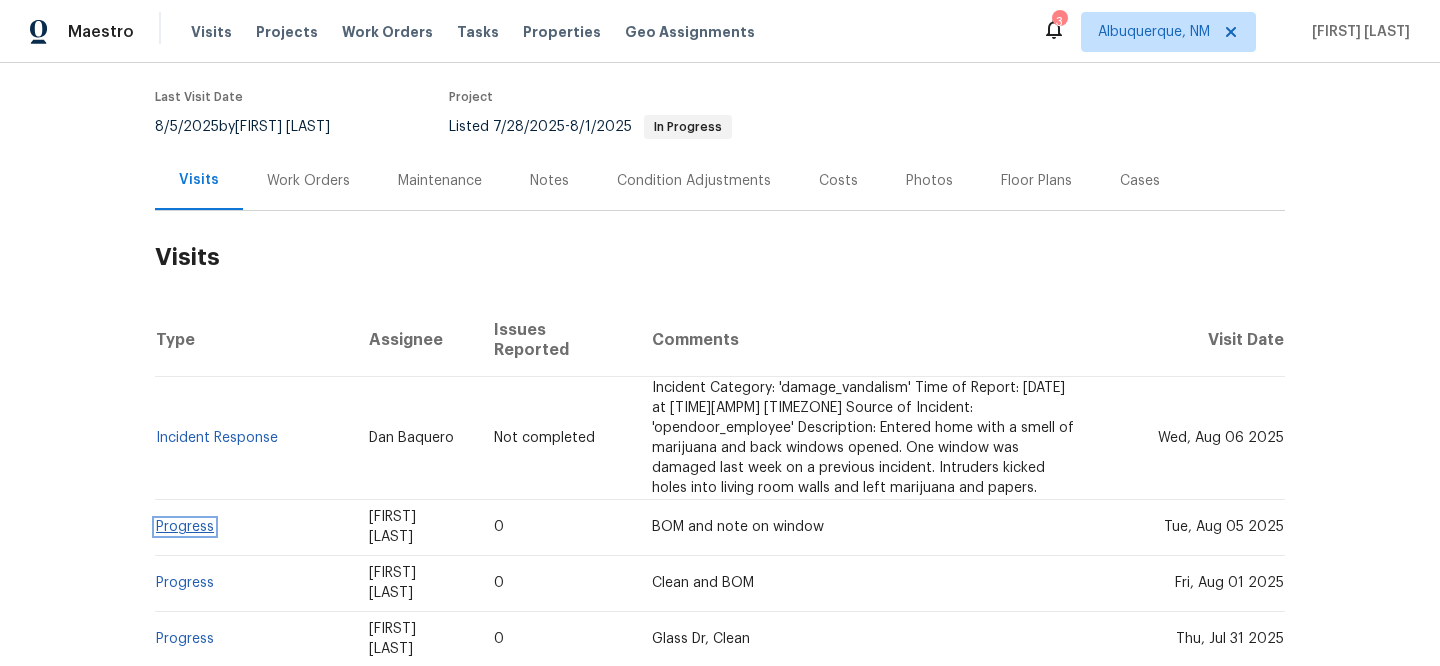 click on "Progress" at bounding box center (185, 527) 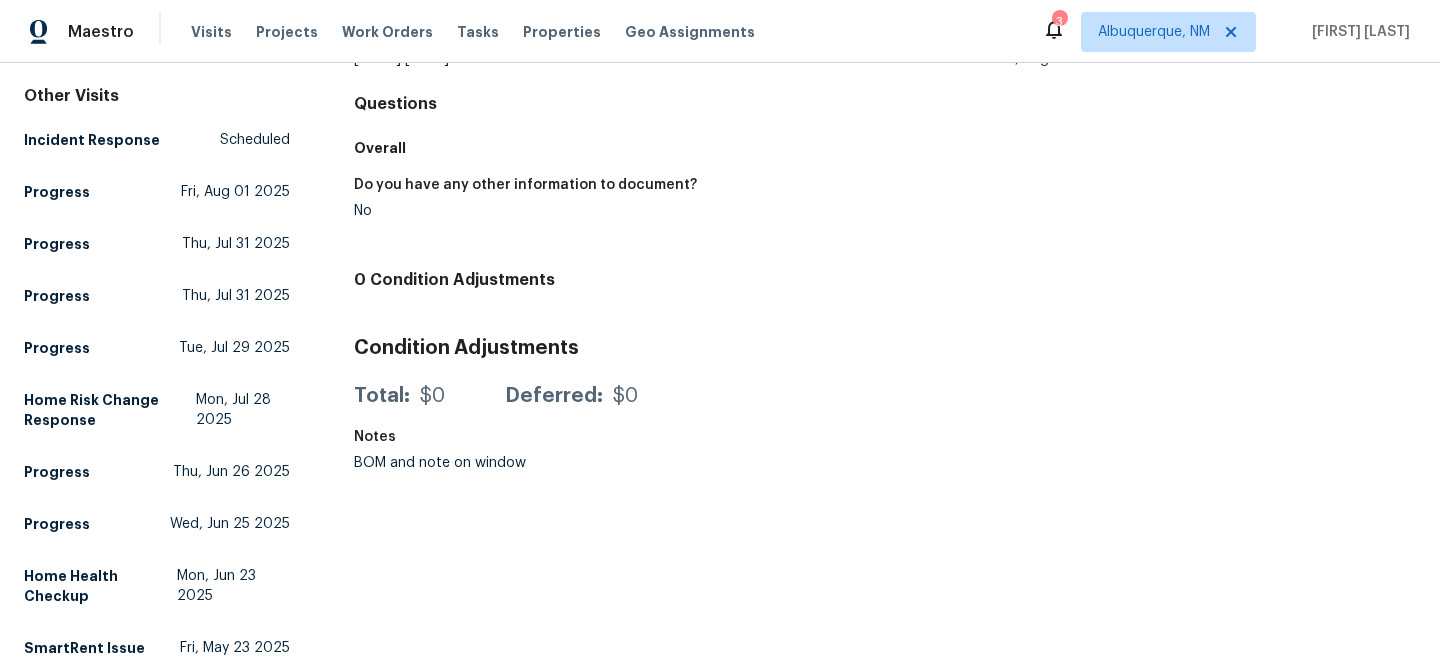 scroll, scrollTop: 16, scrollLeft: 0, axis: vertical 